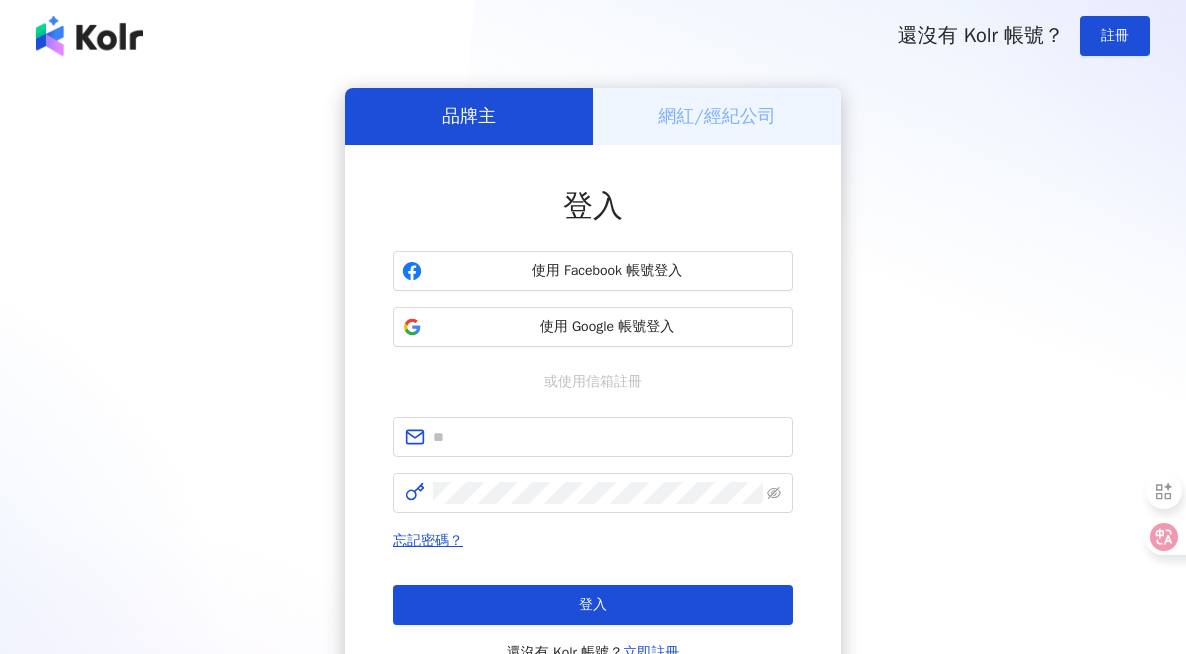 scroll, scrollTop: 0, scrollLeft: 0, axis: both 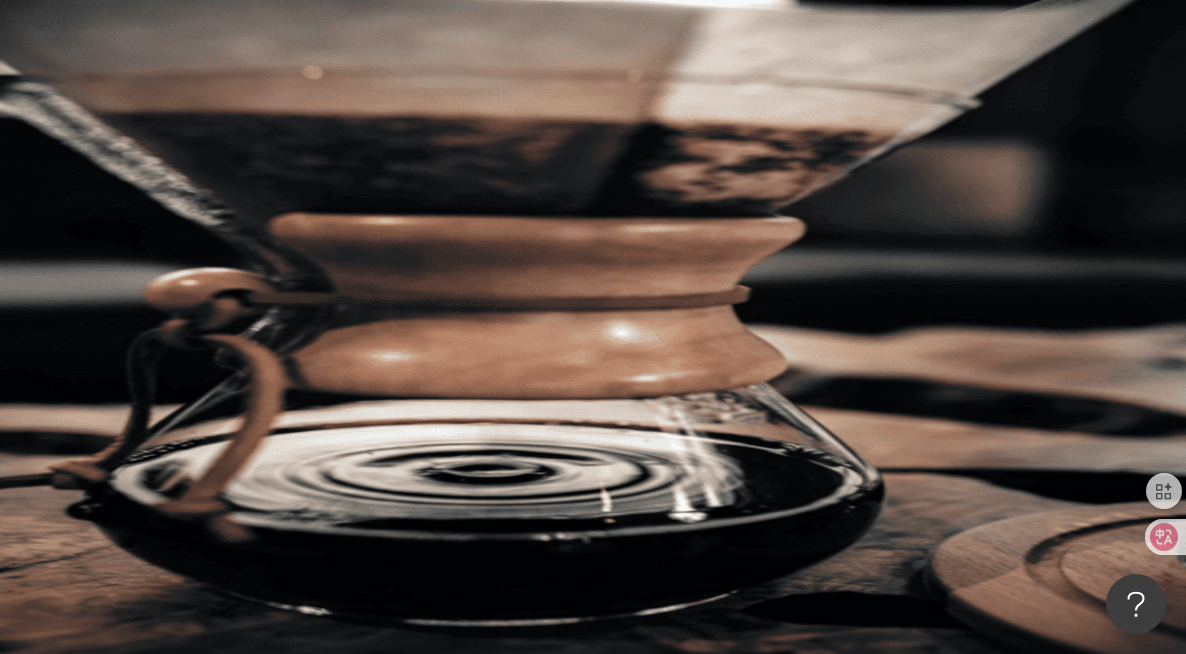 click at bounding box center (446, 99) 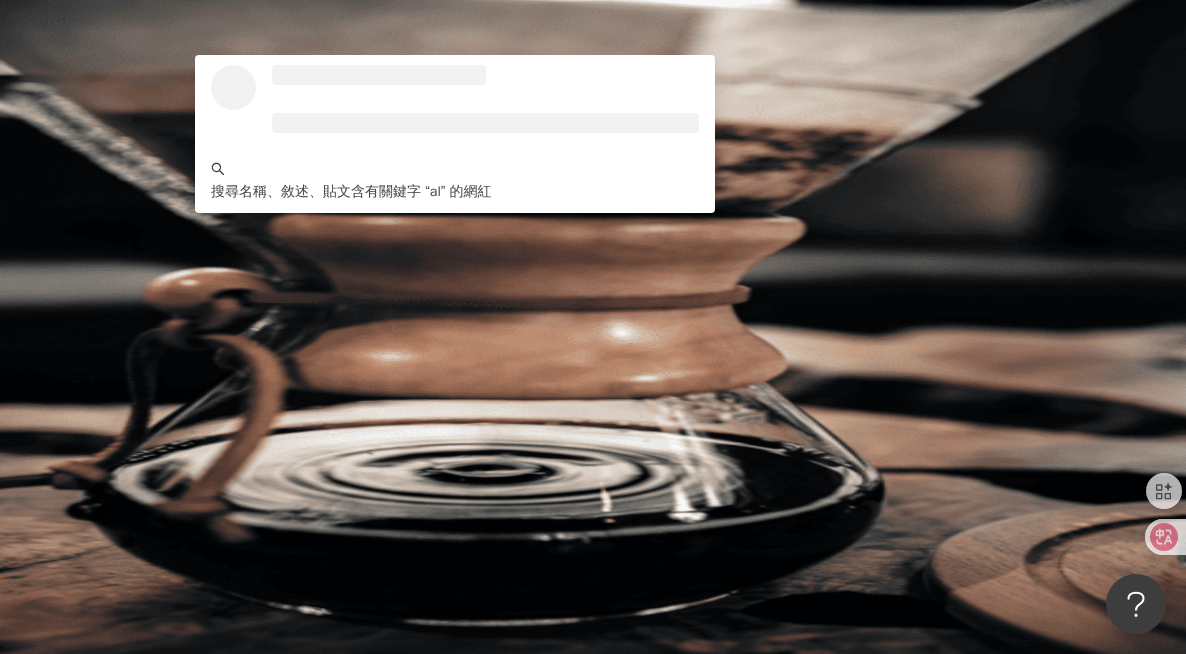 type on "*" 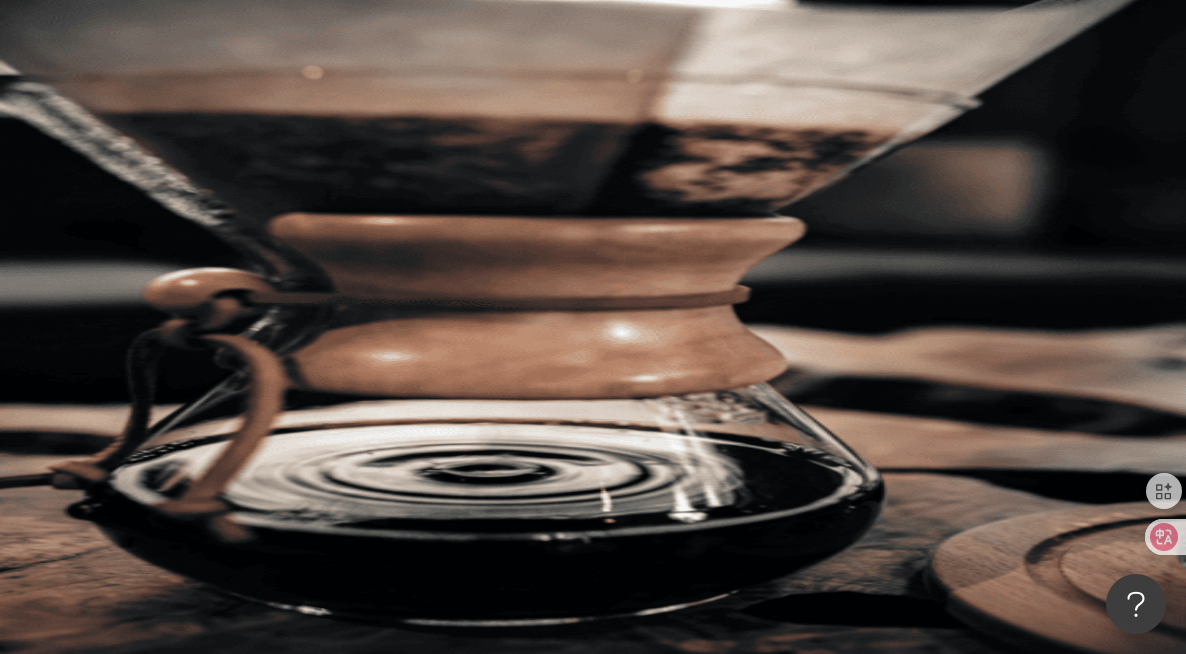 type on "*" 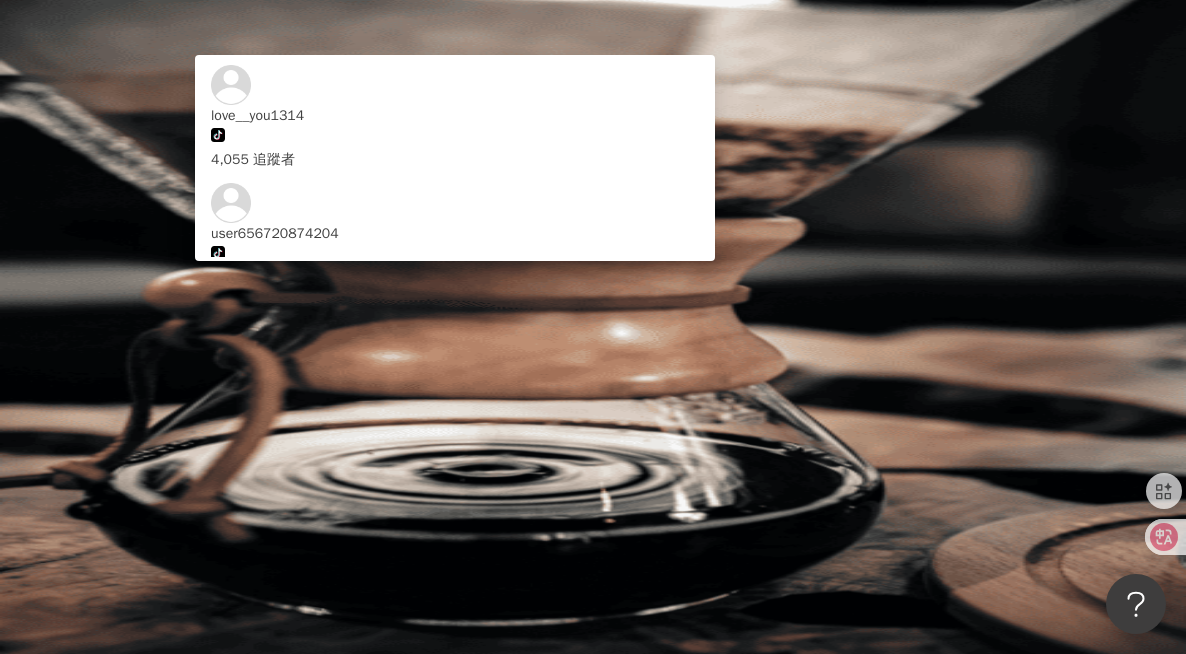 type on "*" 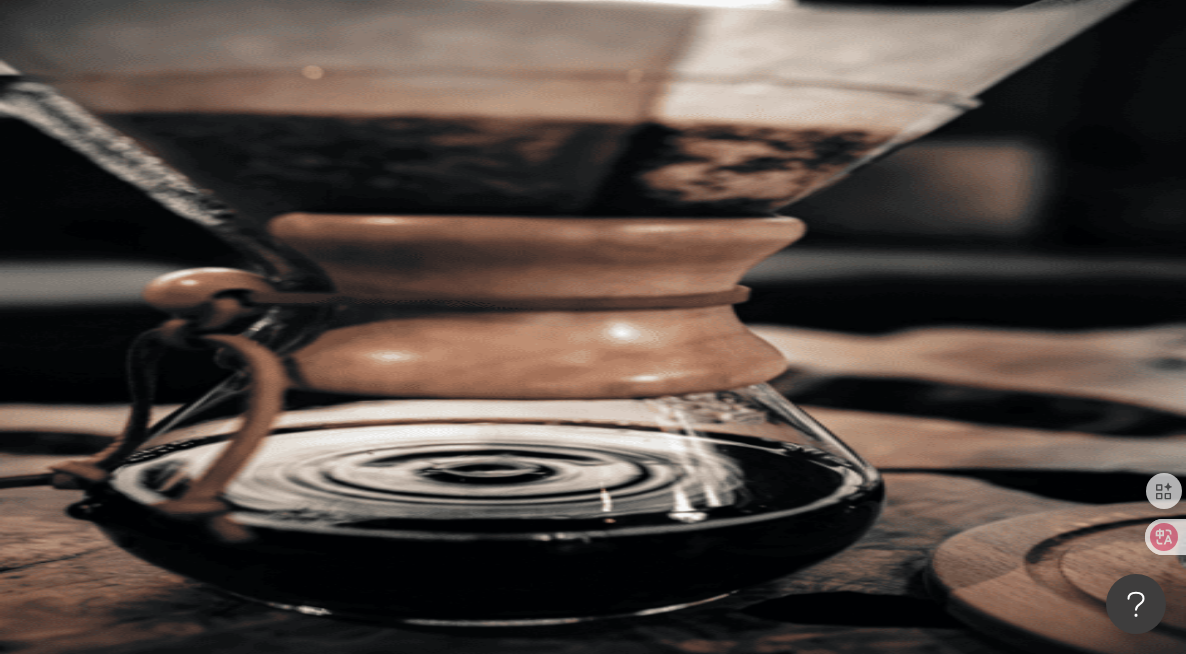 type on "*" 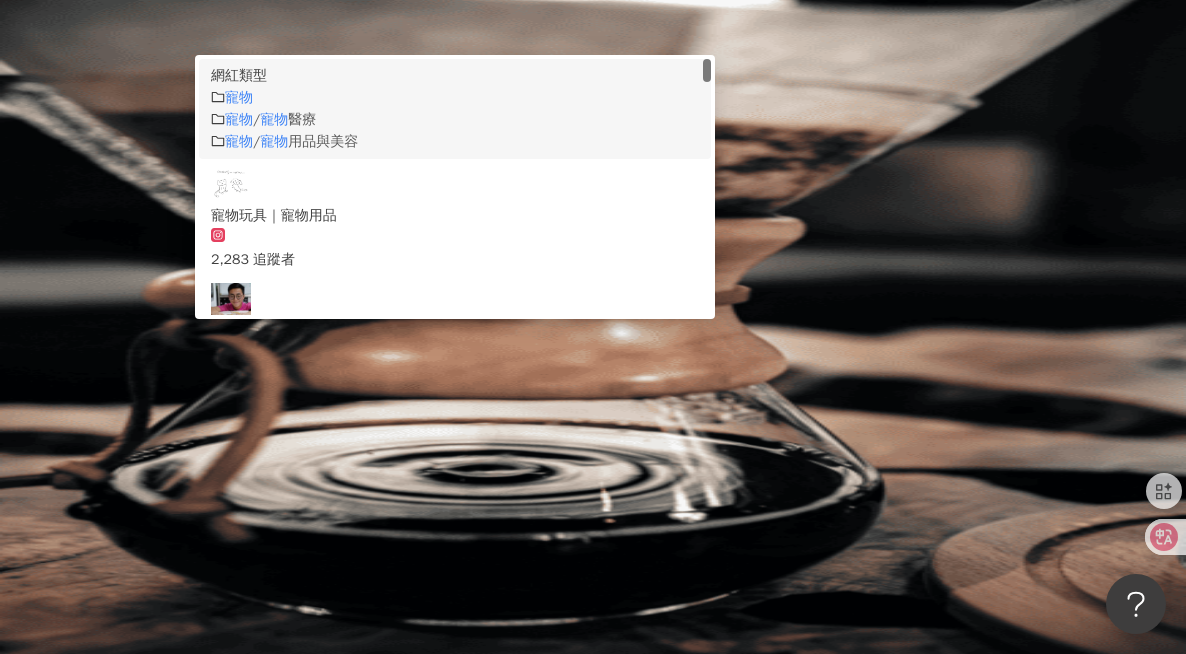 click on "寵物" at bounding box center (239, 97) 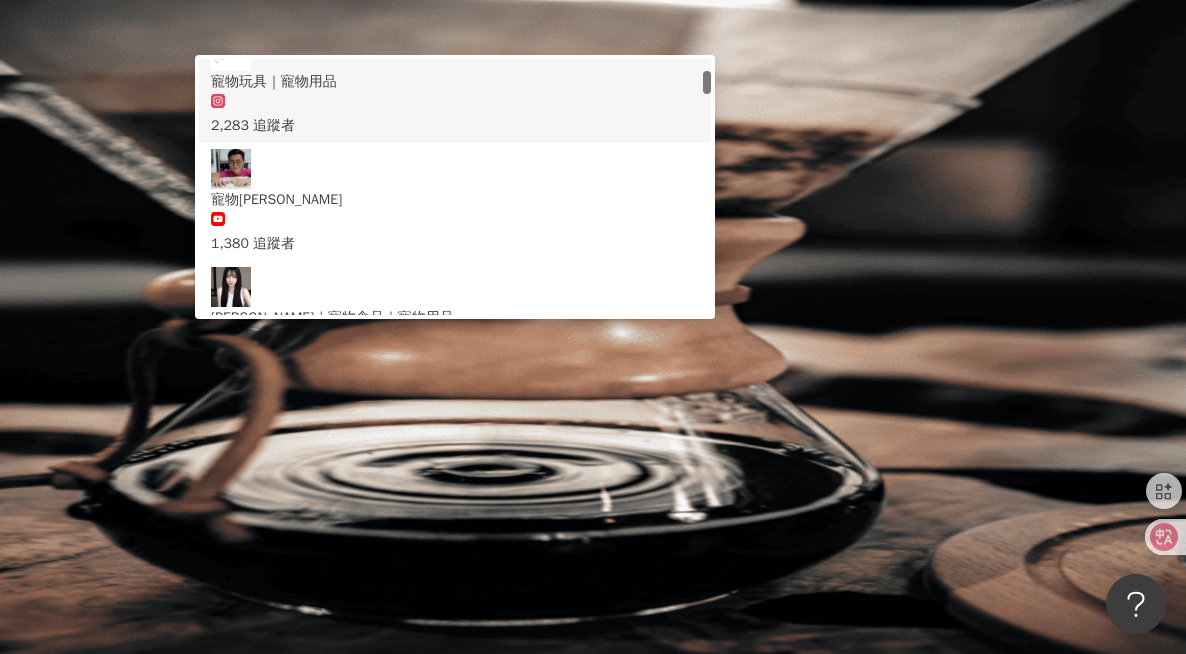 scroll, scrollTop: 94, scrollLeft: 0, axis: vertical 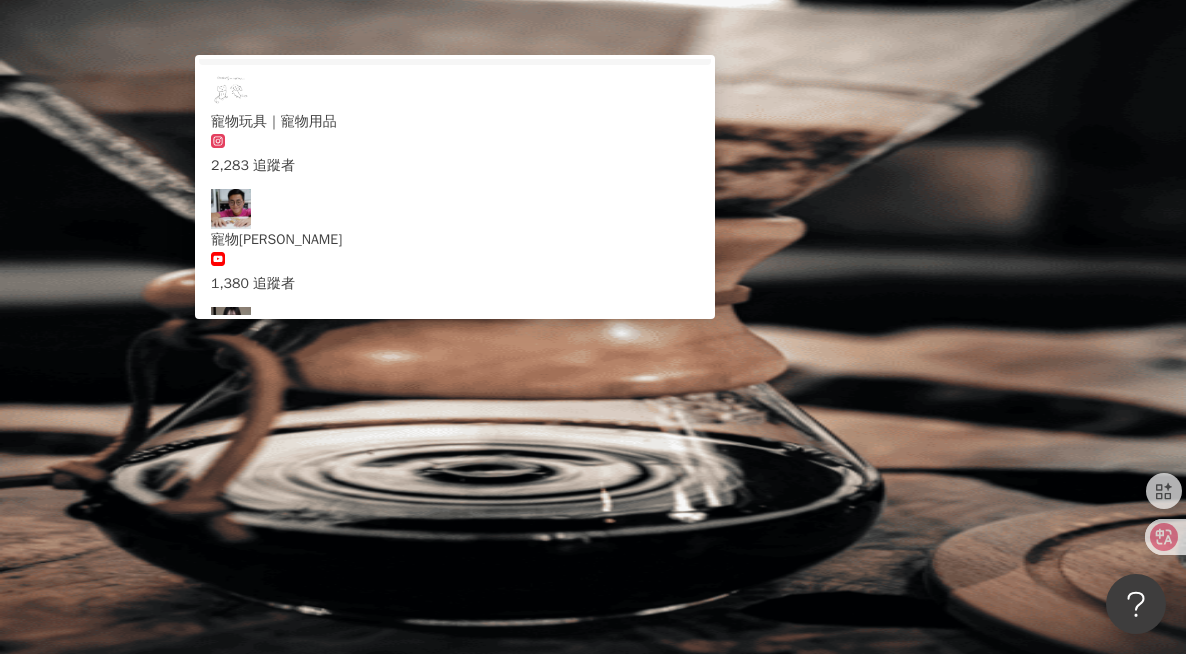 drag, startPoint x: 488, startPoint y: 122, endPoint x: 335, endPoint y: 116, distance: 153.1176 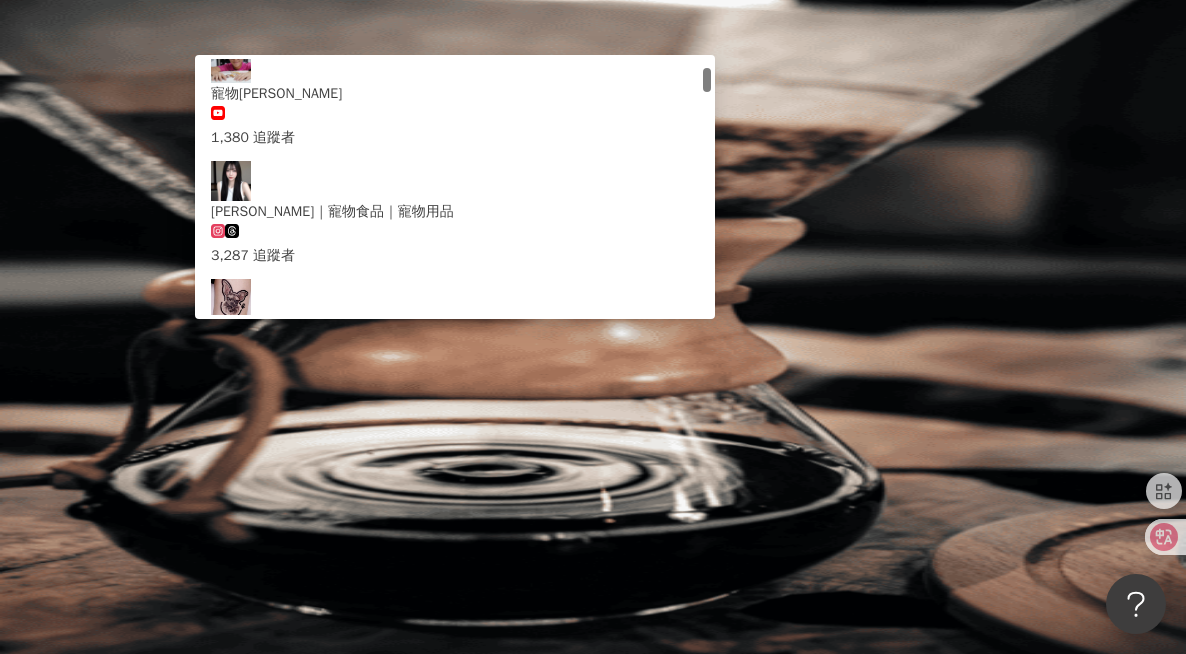 type on "*" 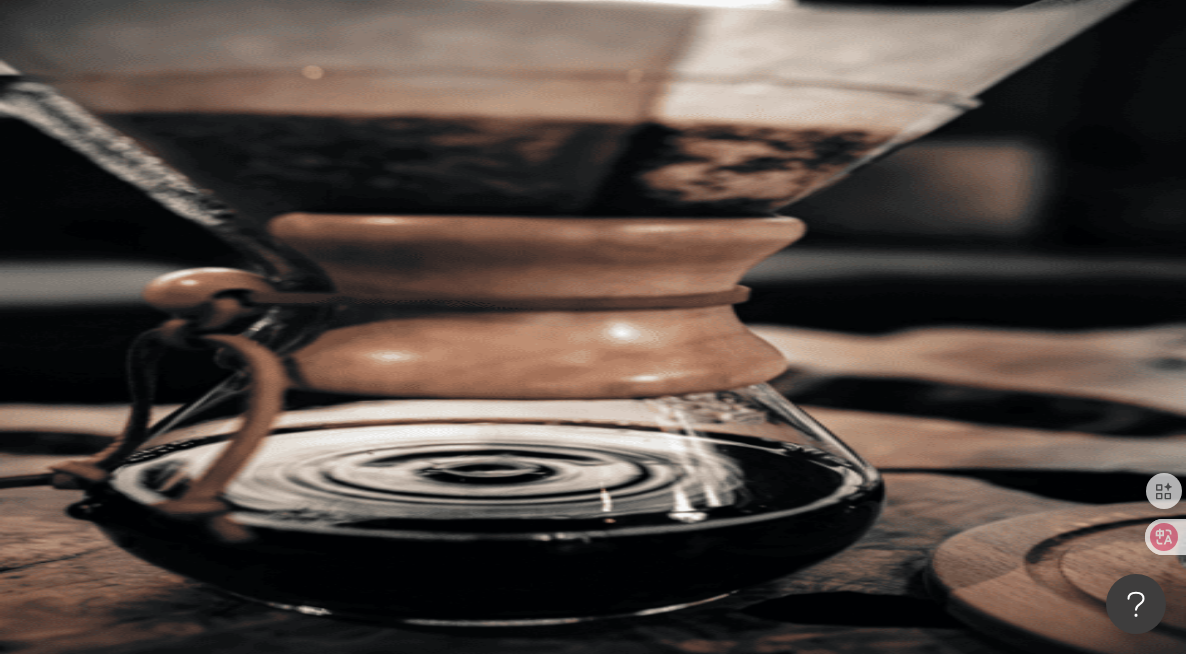 type on "*" 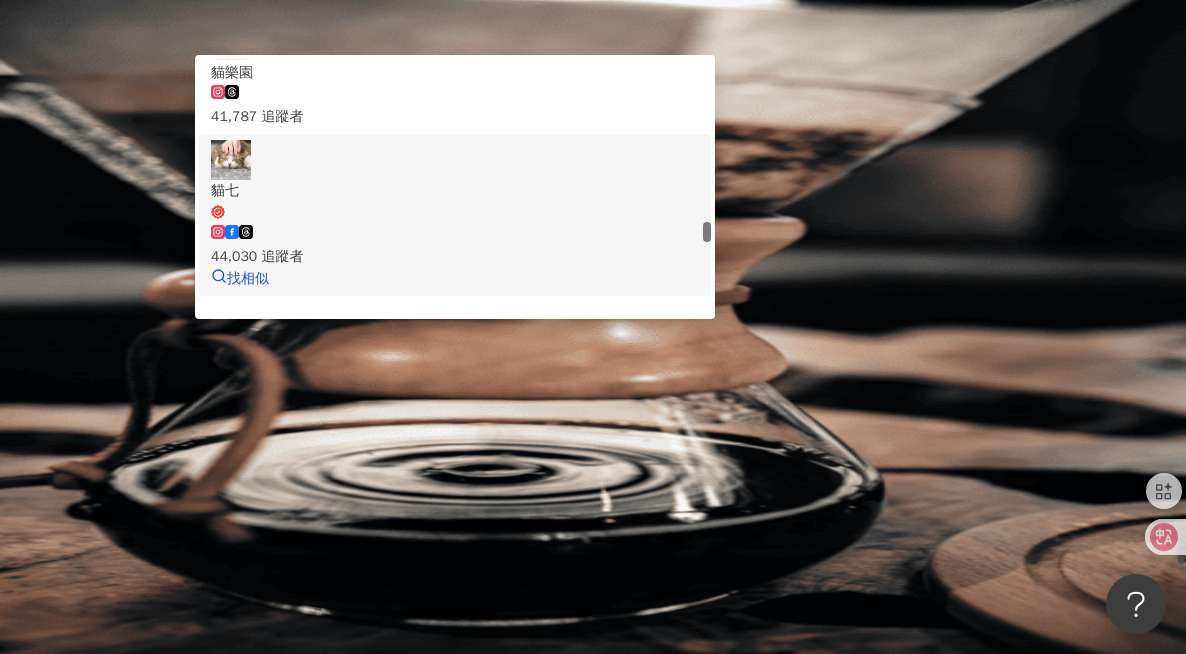 scroll, scrollTop: 2865, scrollLeft: 0, axis: vertical 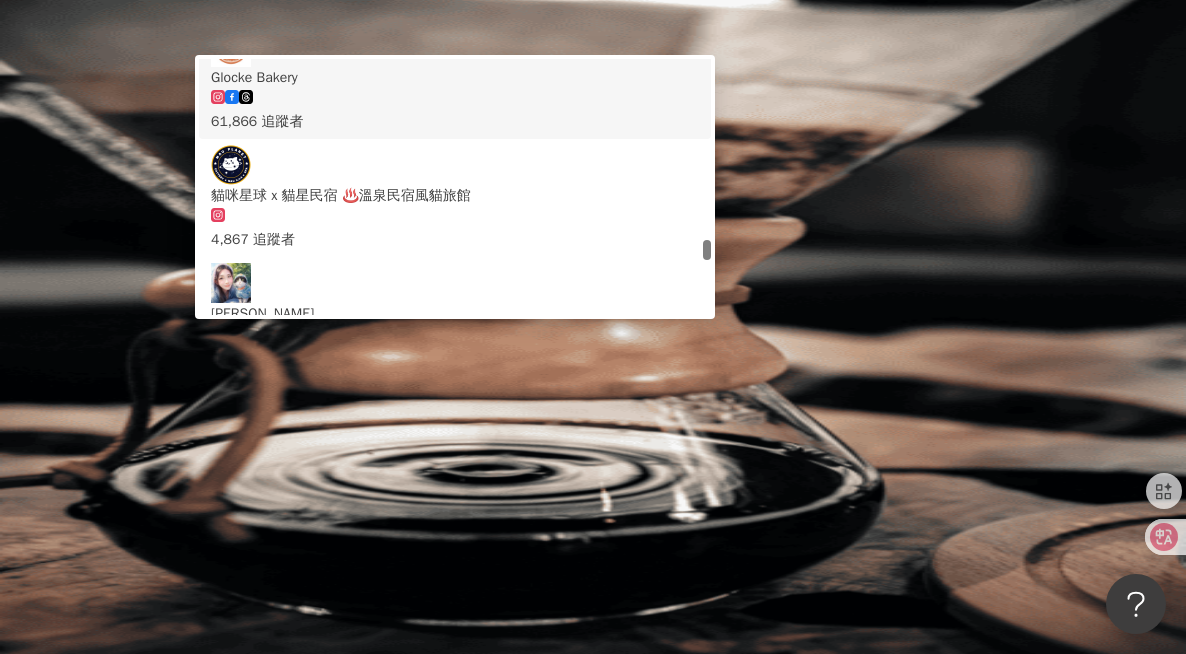 click on "*" at bounding box center [446, 99] 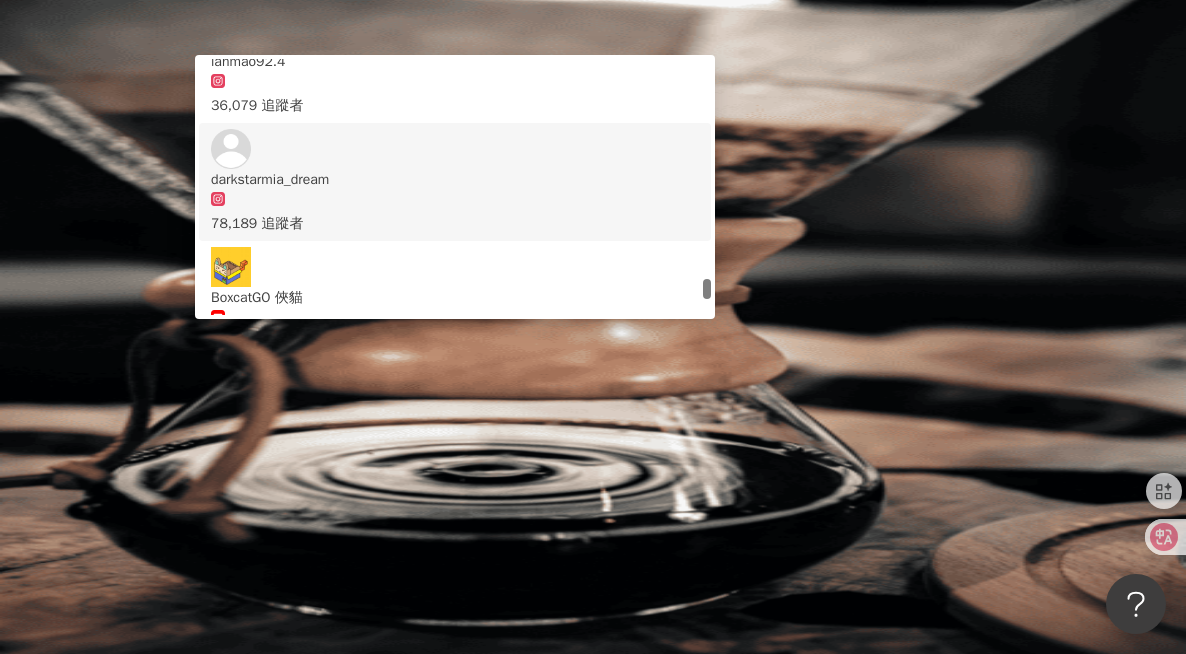 scroll, scrollTop: 3251, scrollLeft: 0, axis: vertical 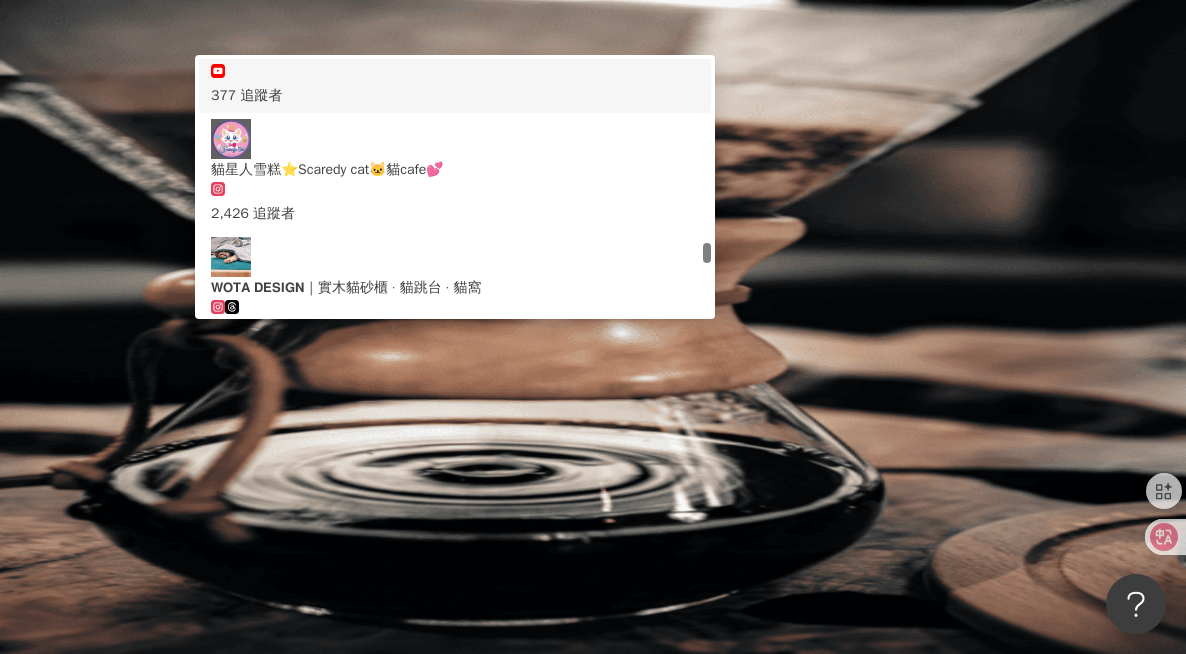 click on "*" at bounding box center [446, 99] 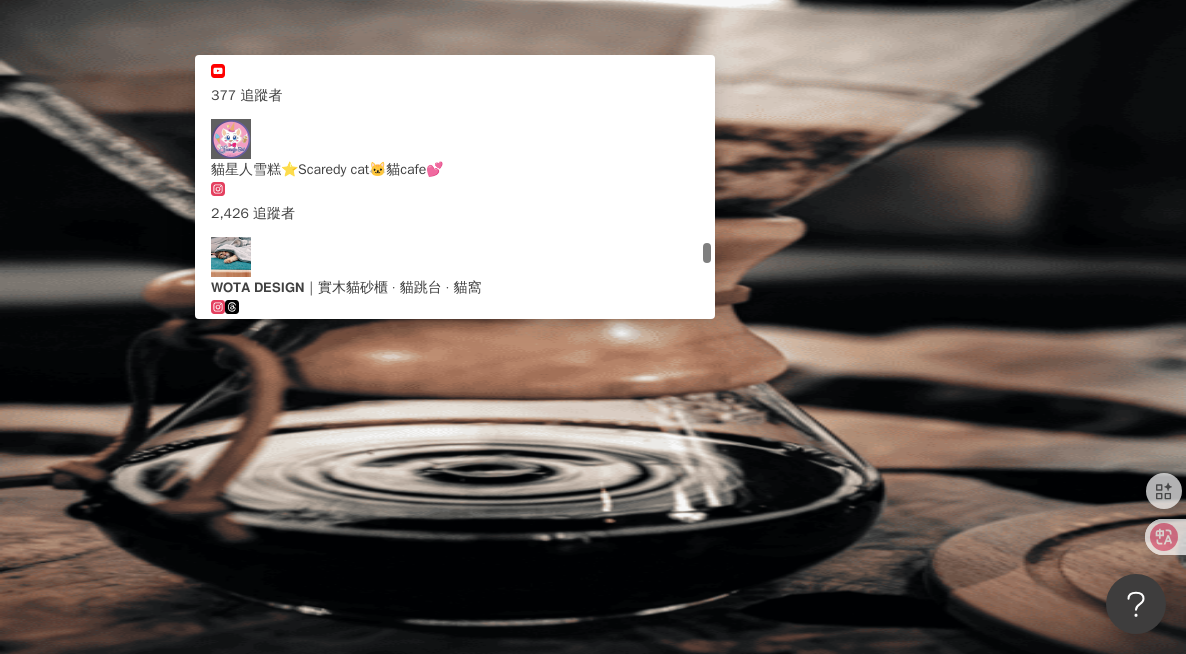 click on "7,240   追蹤者" at bounding box center (455, 450) 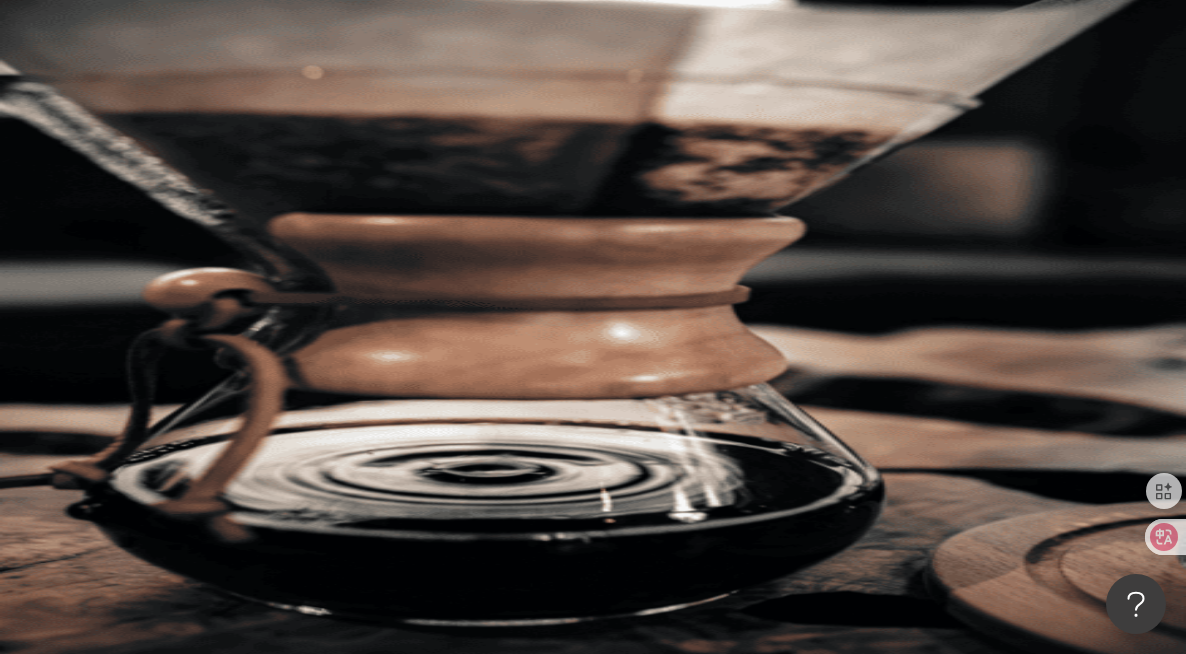 click at bounding box center (446, 99) 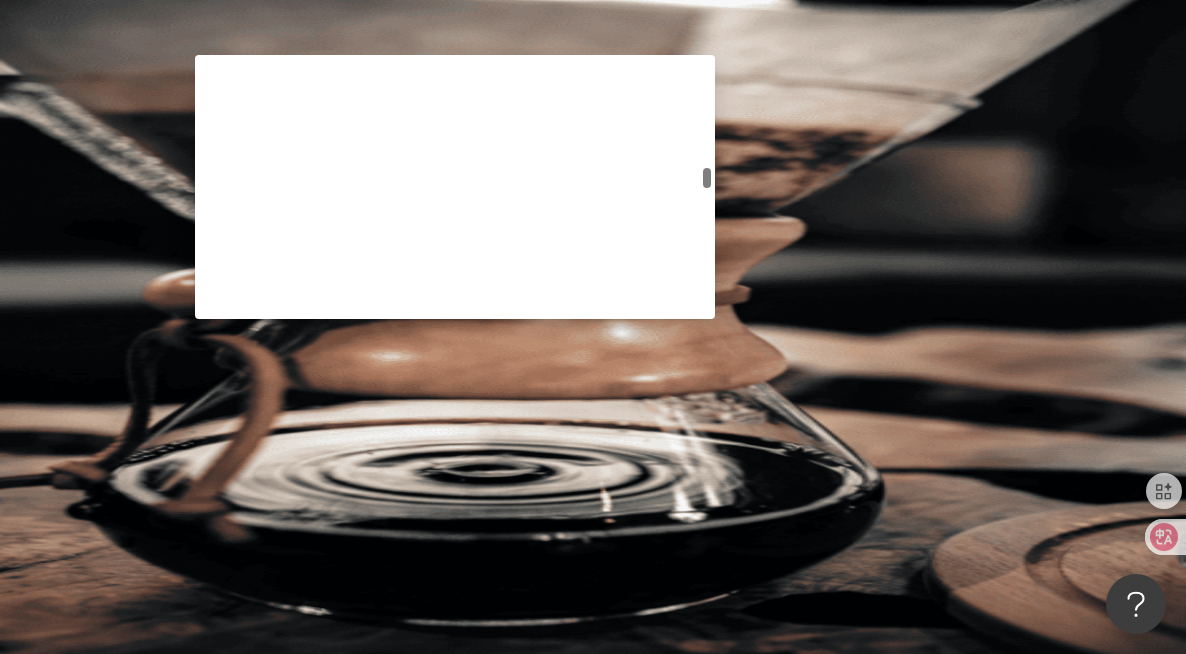 scroll, scrollTop: 1441, scrollLeft: 0, axis: vertical 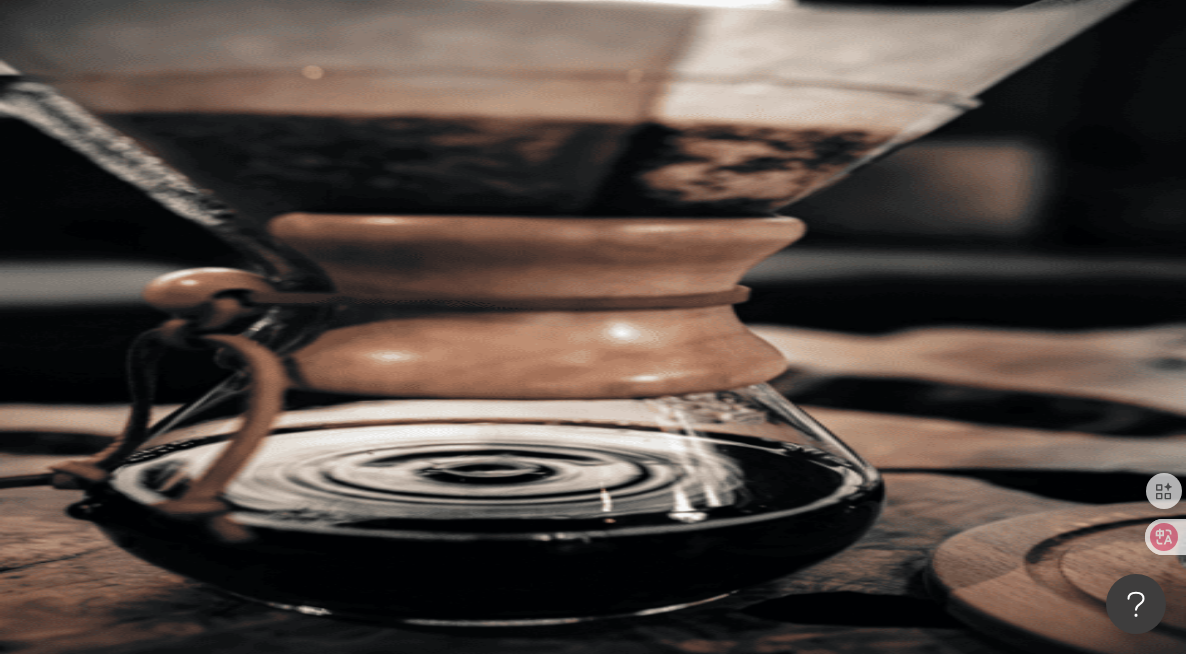 click on "不分平台 ** 台灣 搜尋 e52d823d-2c75-484e-a3cc-d12b95d898ca a1998ea2-f951-4f4a-a49a-18e4f4c080b1 71afd59e-e078-496e-a28c-31945d7afaa2 貓咪老師 4,830   追蹤者 貓咪兄妹 tiktok-icon 11,100   追蹤者 貓咪兒💕💕 1,137   追蹤者 大貓咪 tiktok-icon 5,096   追蹤者 貓咪宿舍 1,039   追蹤者 類型 性別 追蹤數 互動率 觀看率 合作費用預估  更多篩選 搜尋指引 AI  開啟 AI  關閉" at bounding box center (711, 278) 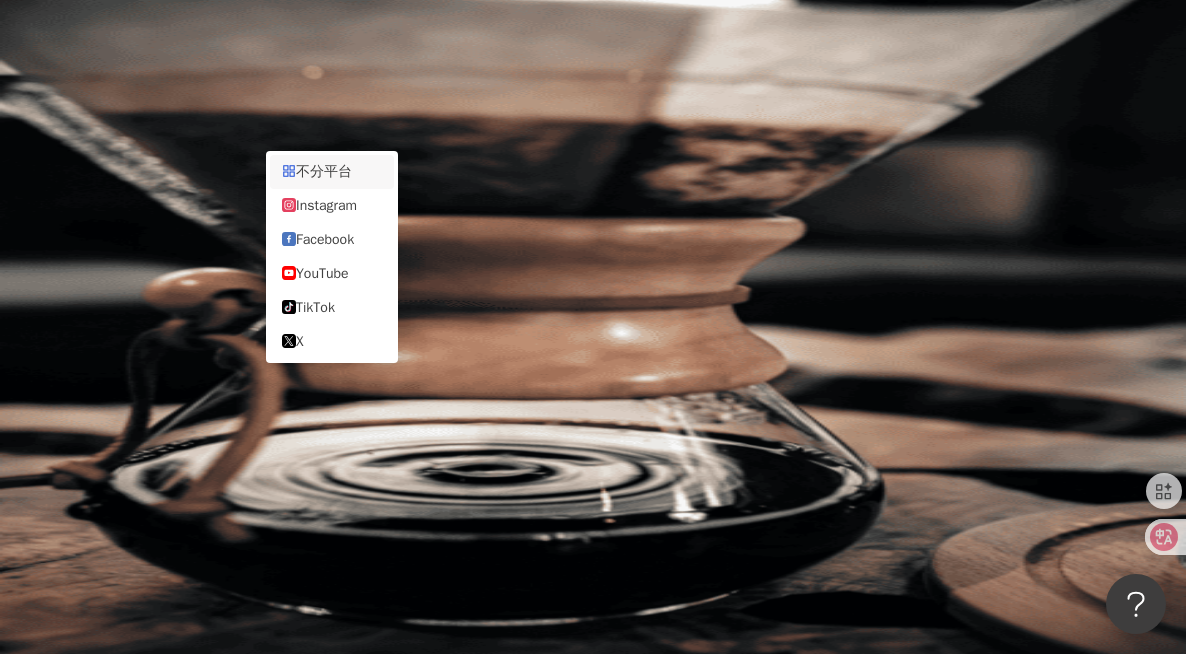 click on "不分平台 ** 台灣 搜尋 e52d823d-2c75-484e-a3cc-d12b95d898ca a1998ea2-f951-4f4a-a49a-18e4f4c080b1 71afd59e-e078-496e-a28c-31945d7afaa2 貓咪老師 4,830   追蹤者 貓咪兄妹 tiktok-icon 11,100   追蹤者 貓咪兒💕💕 1,137   追蹤者 大貓咪 tiktok-icon 5,096   追蹤者 貓咪宿舍 1,039   追蹤者 類型 性別 追蹤數 互動率 觀看率 合作費用預估  更多篩選 搜尋指引 AI  開啟 AI  關閉" at bounding box center [711, 278] 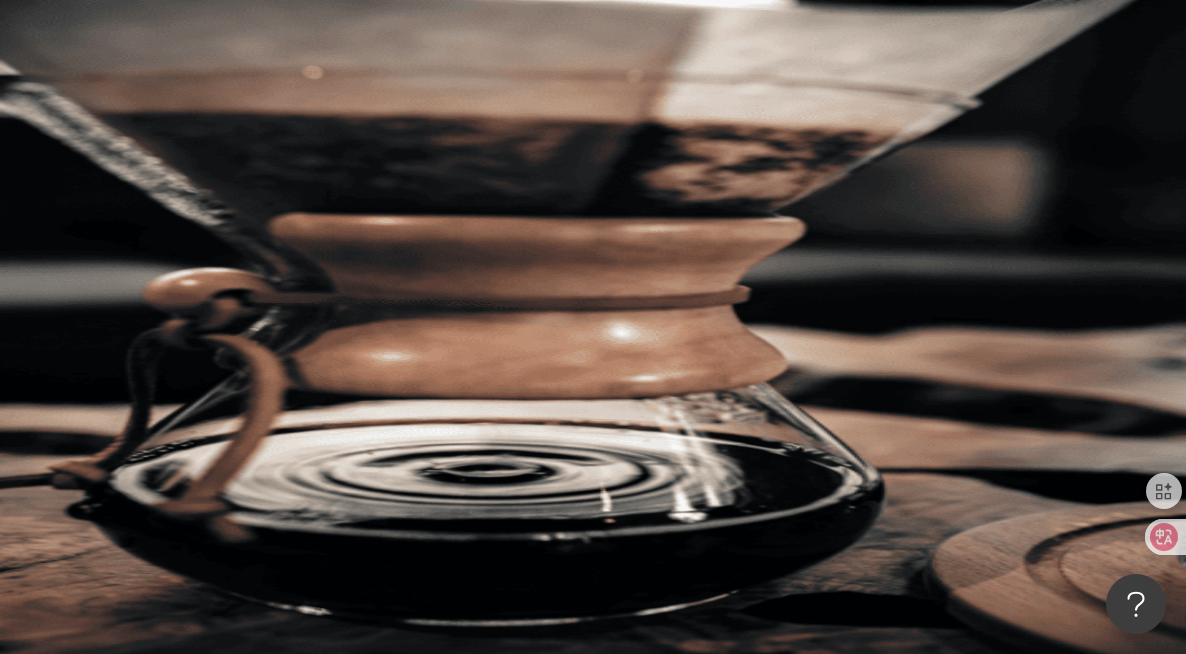 click on "性別" at bounding box center (283, 251) 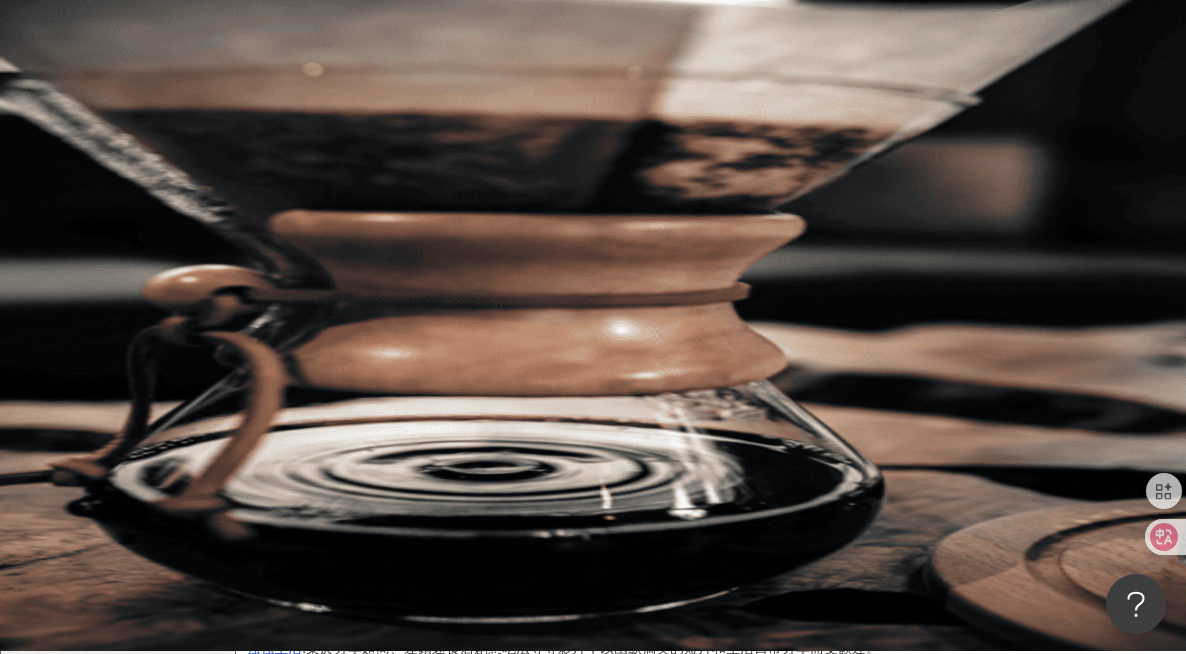 scroll, scrollTop: 0, scrollLeft: 0, axis: both 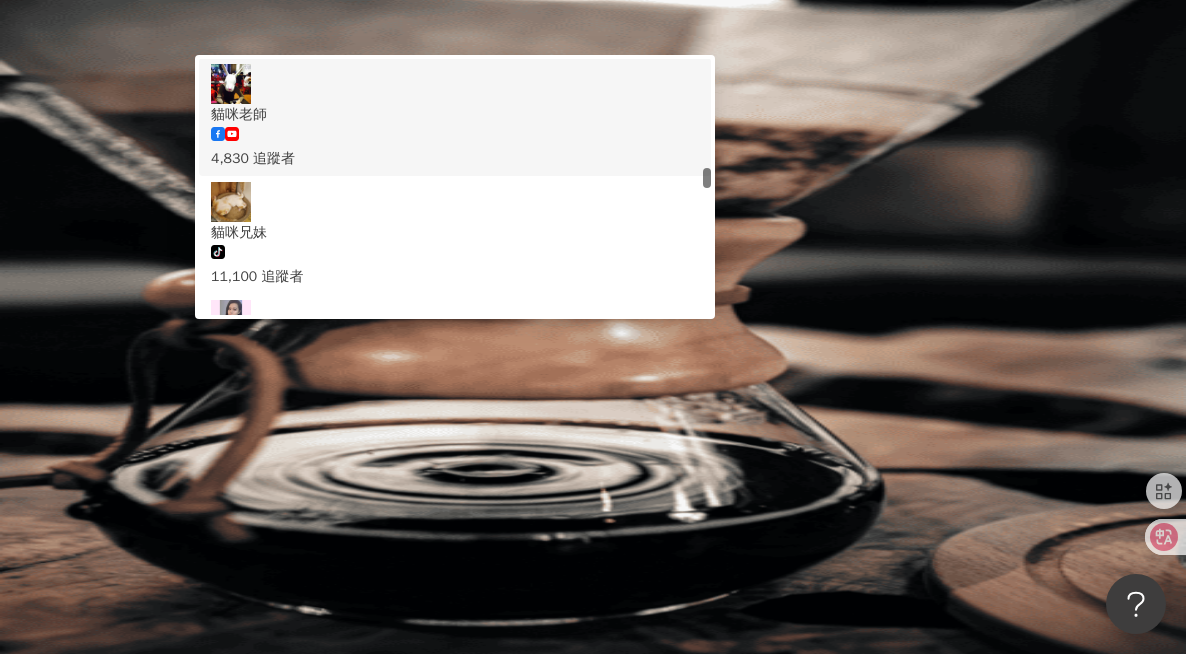 click on "**" at bounding box center (446, 99) 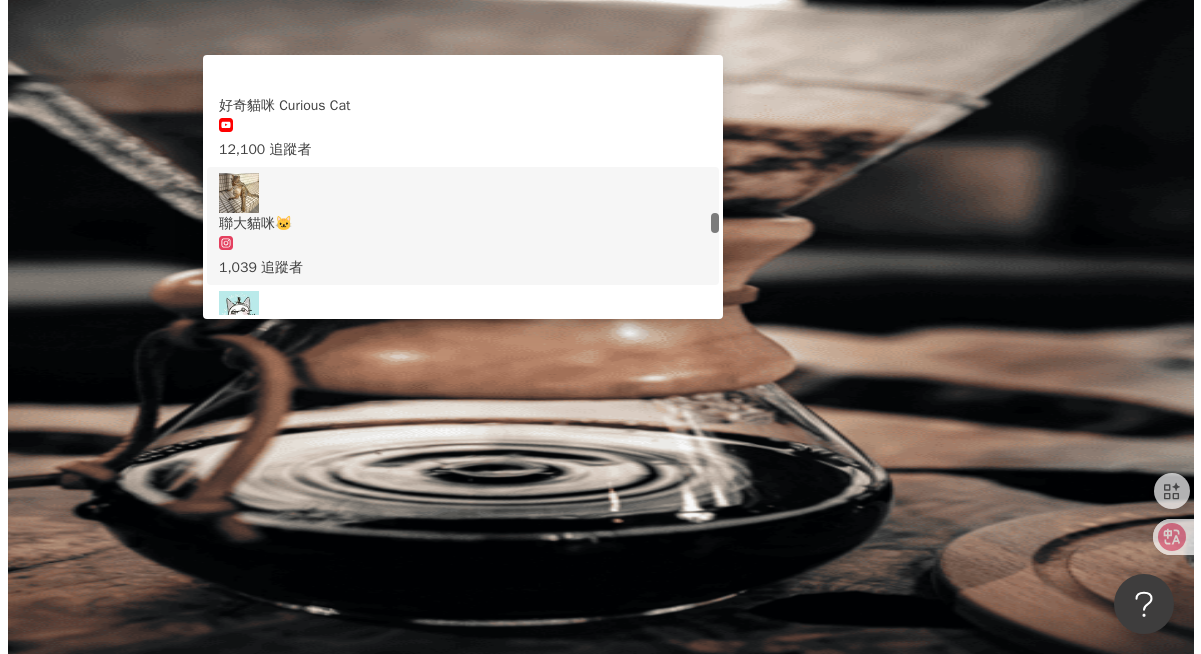 scroll, scrollTop: 2431, scrollLeft: 0, axis: vertical 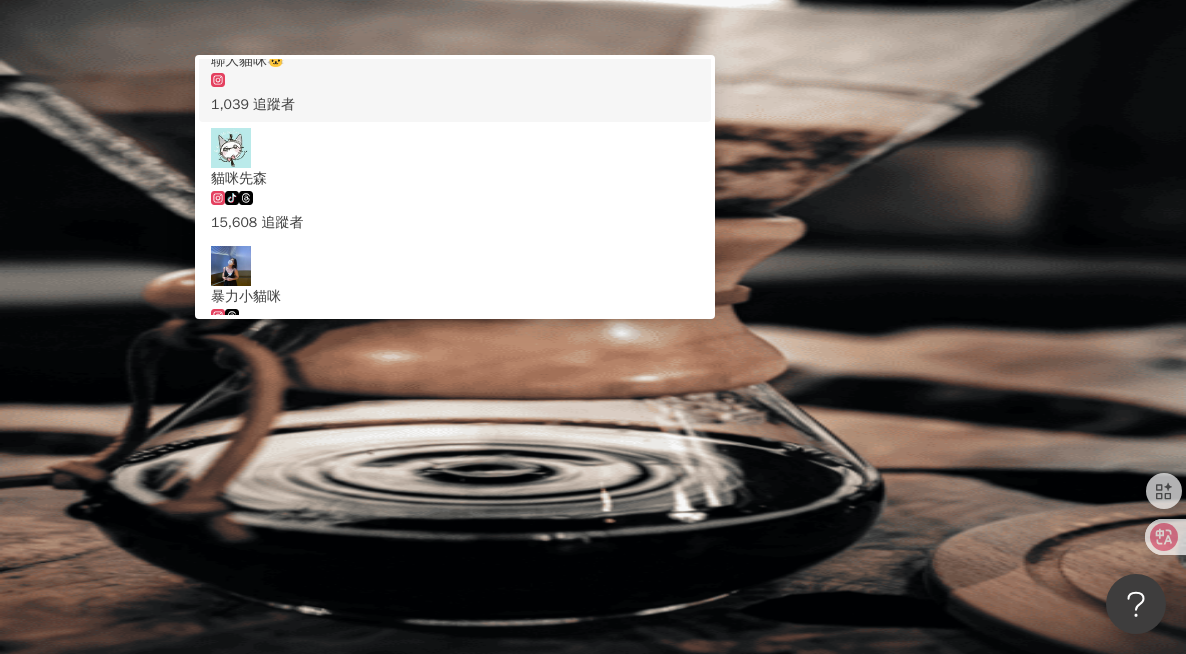 type on "*" 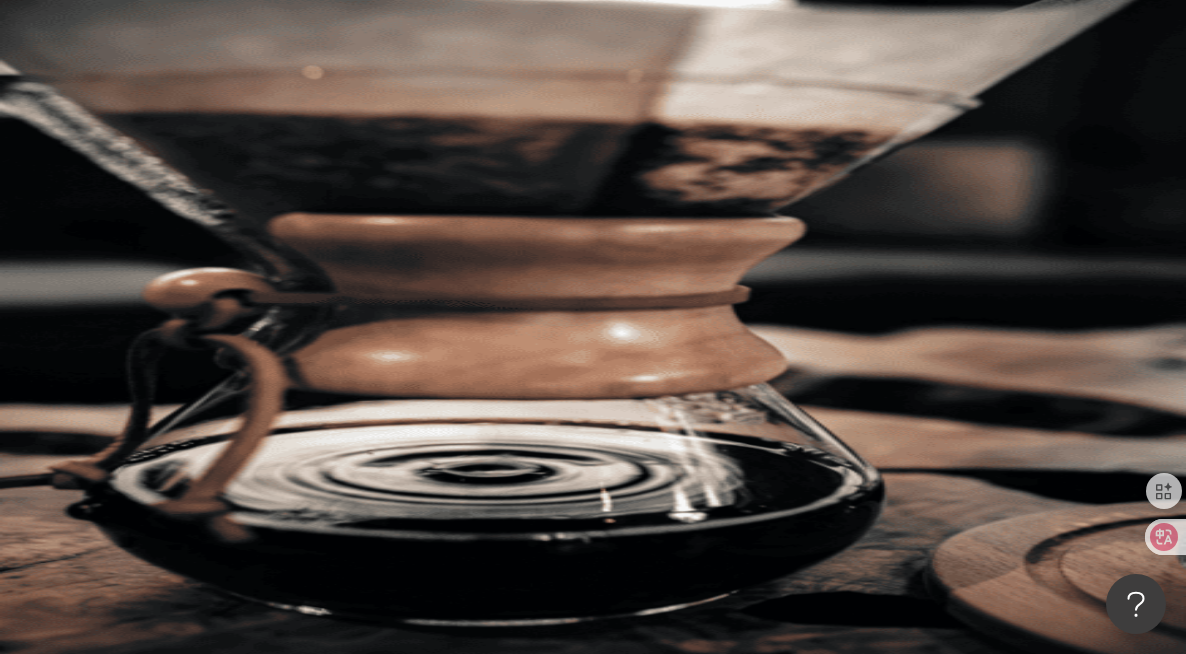 type on "*" 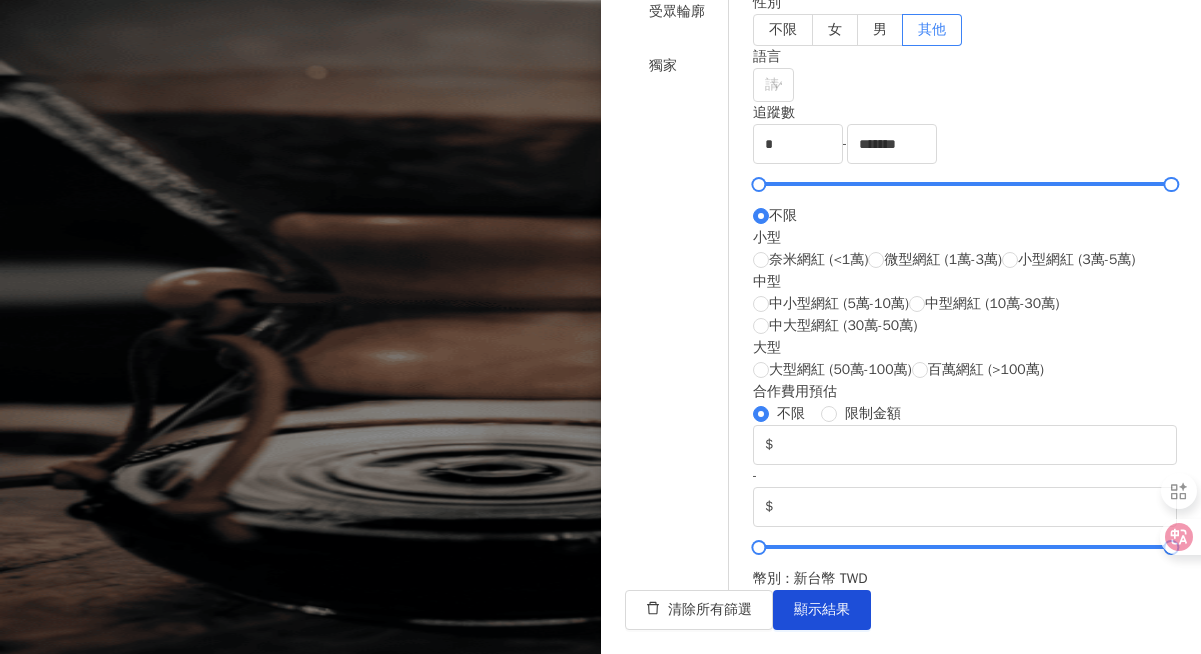 scroll, scrollTop: 251, scrollLeft: 0, axis: vertical 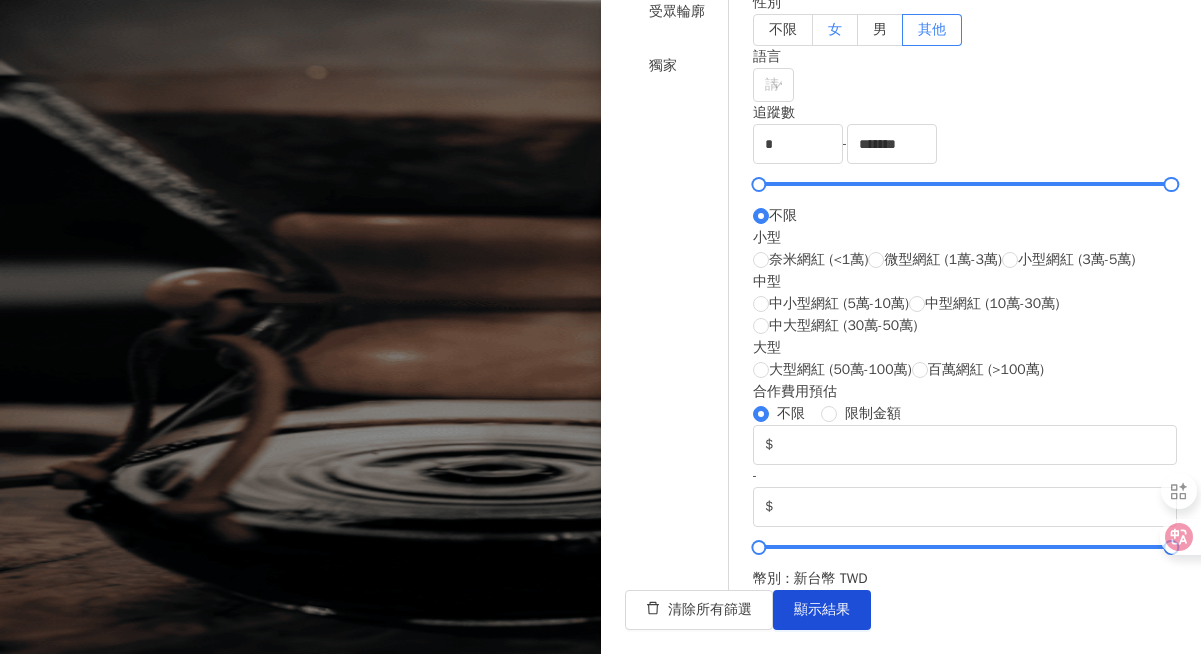 click on "女" at bounding box center [835, 30] 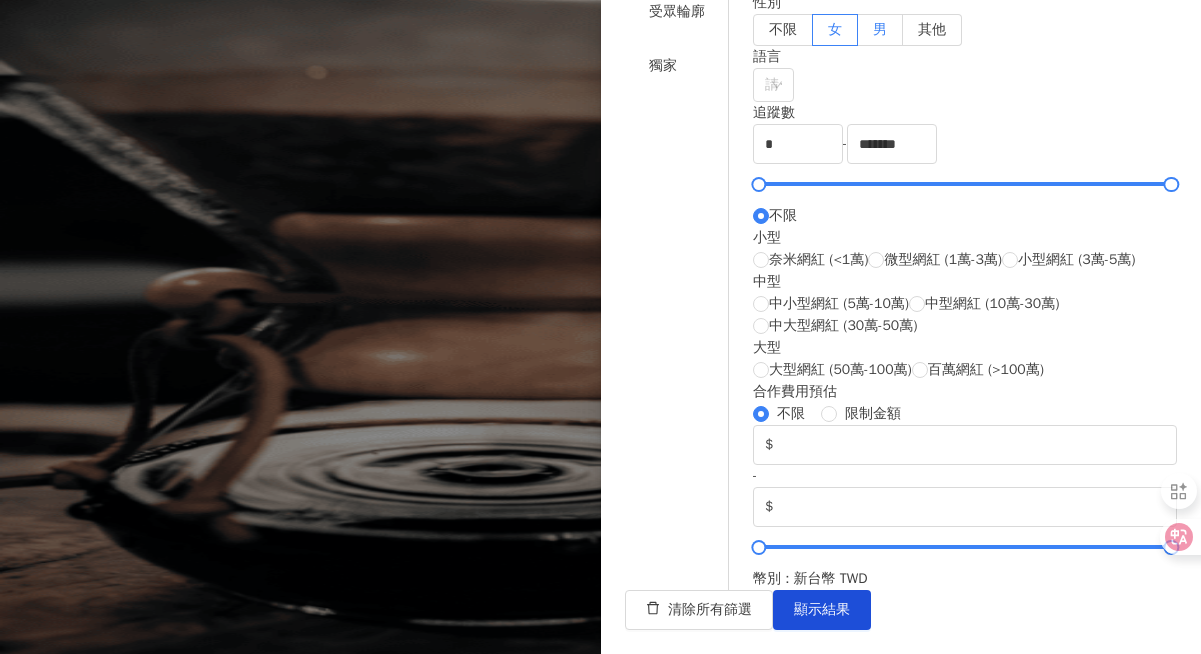 click on "男" at bounding box center [880, 30] 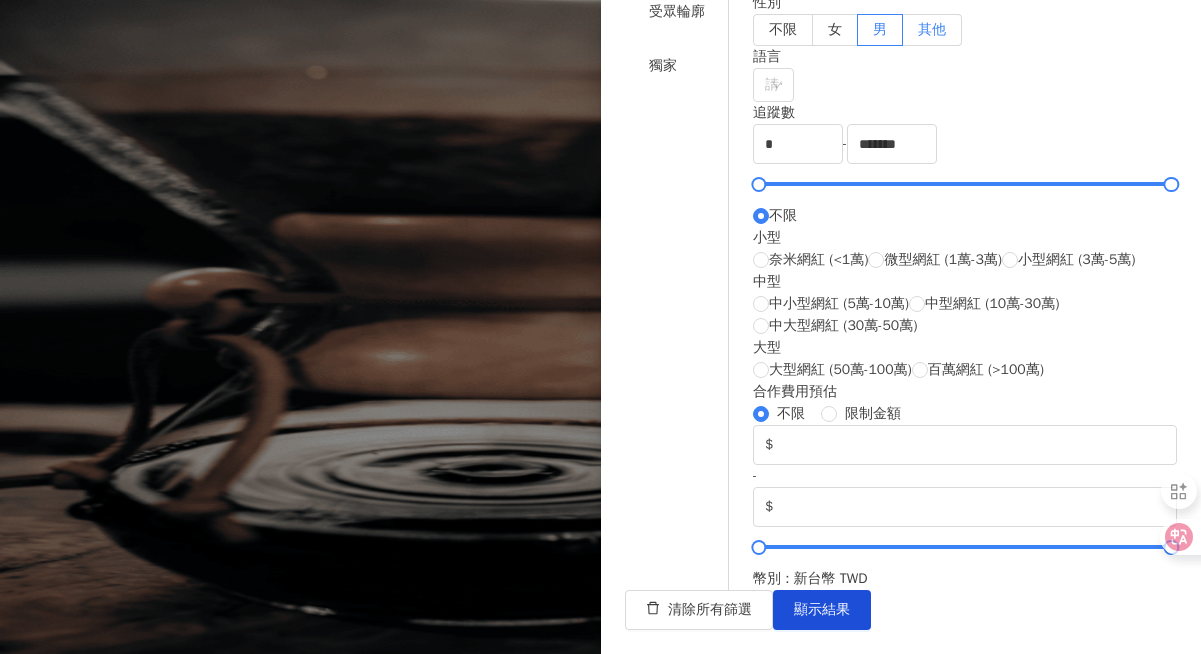 click on "其他" at bounding box center (932, 30) 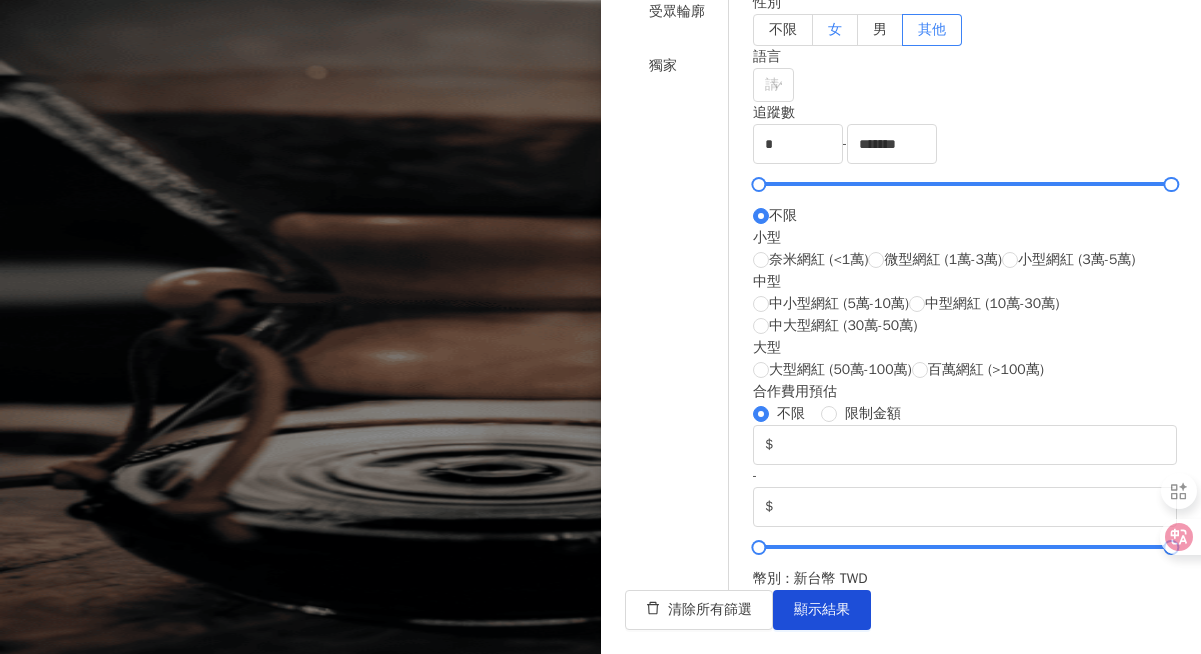 click on "女" at bounding box center (835, 29) 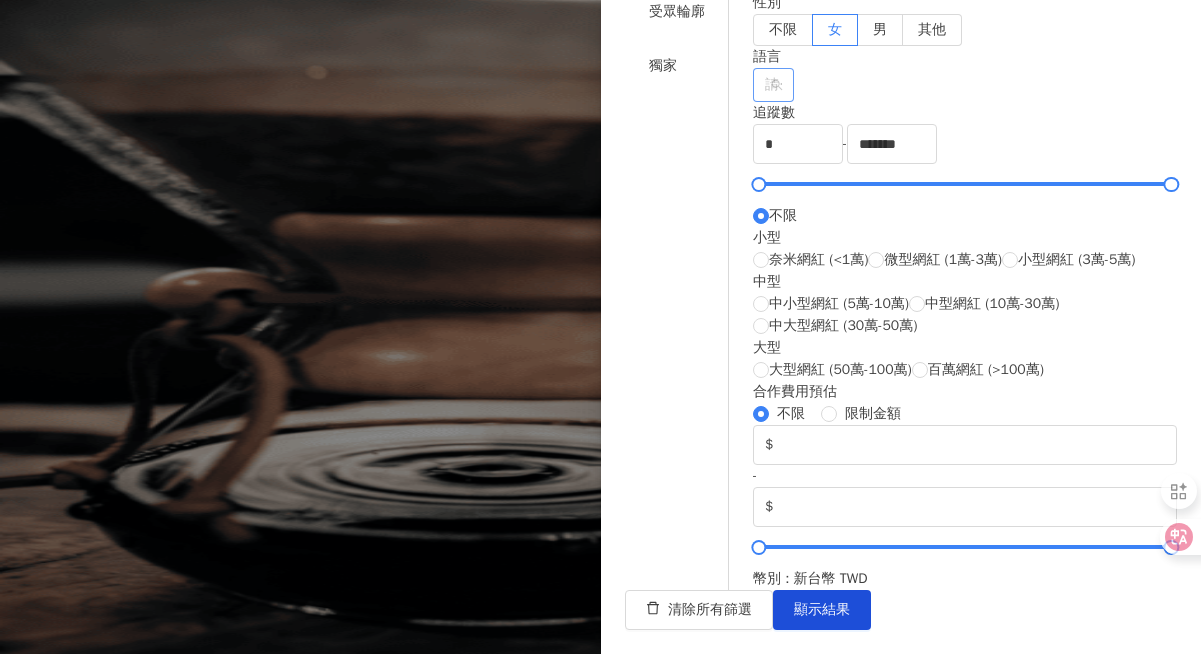 click at bounding box center [763, 85] 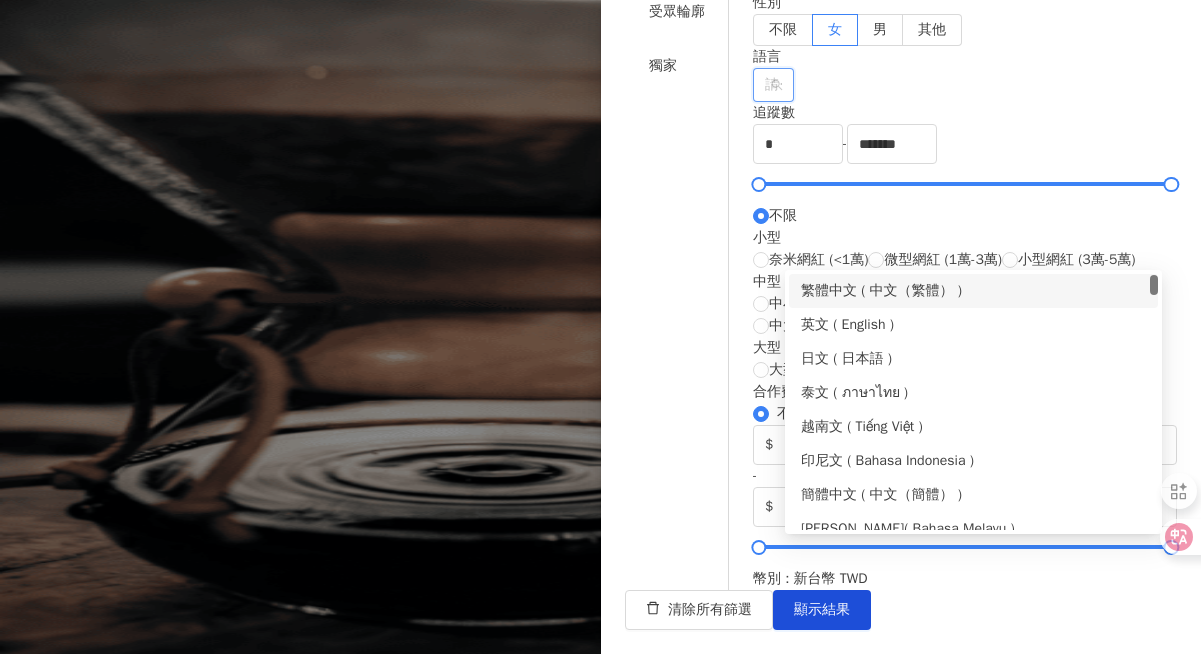 scroll, scrollTop: 34, scrollLeft: 0, axis: vertical 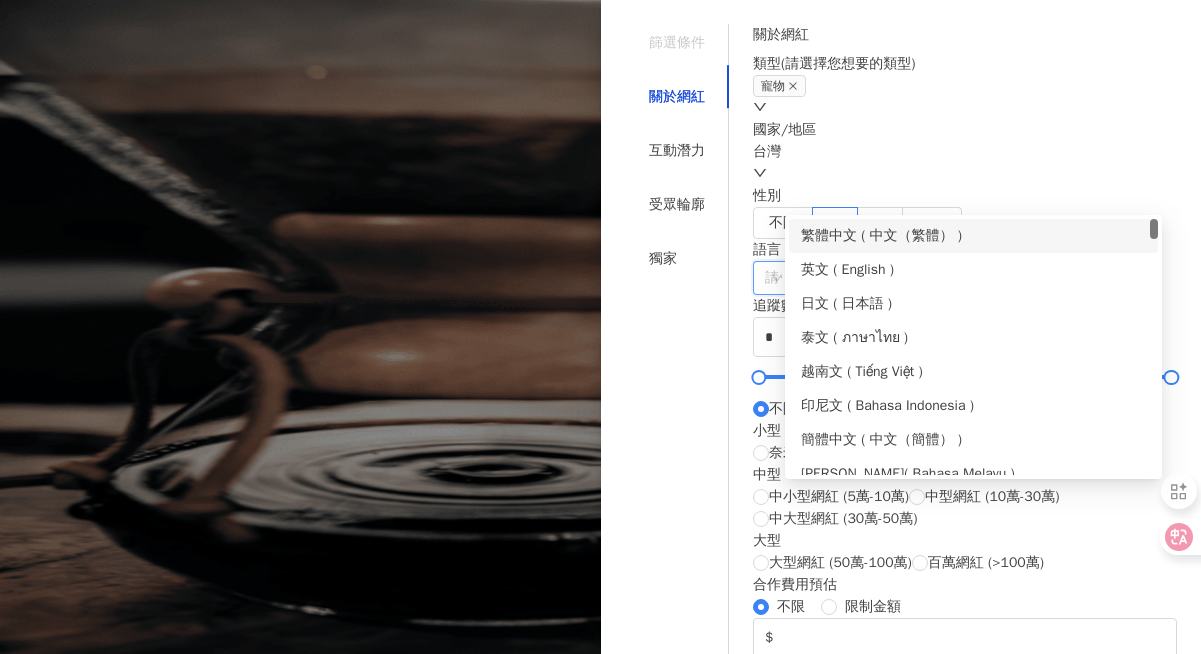 click at bounding box center [600, 327] 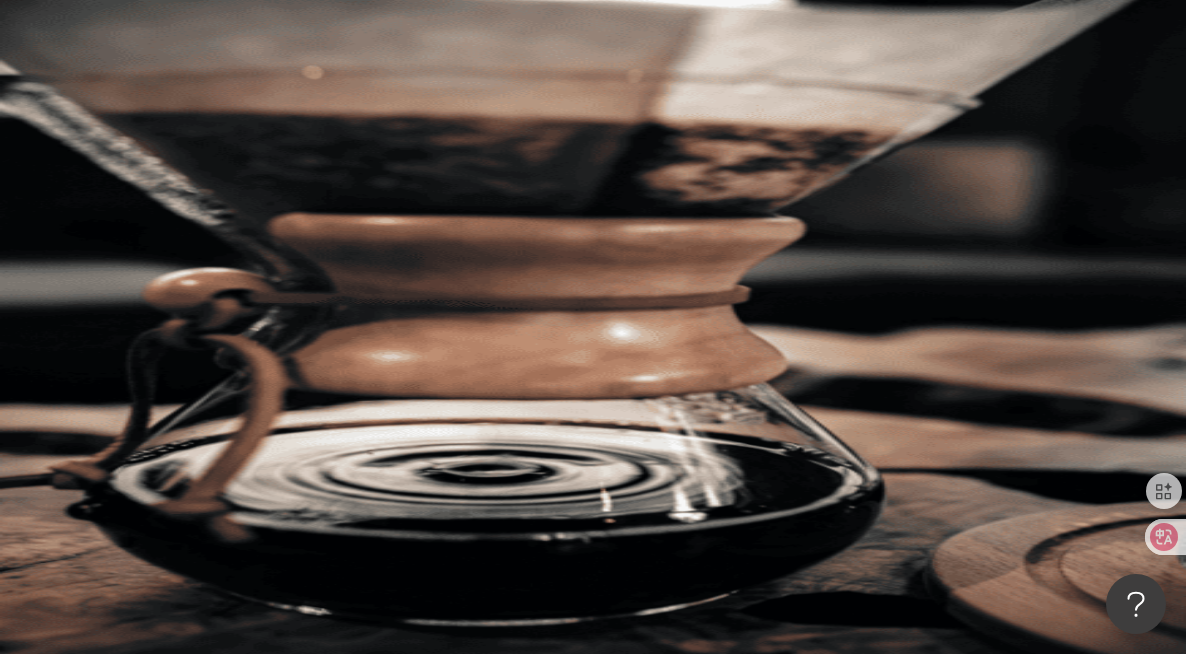 click at bounding box center (446, 99) 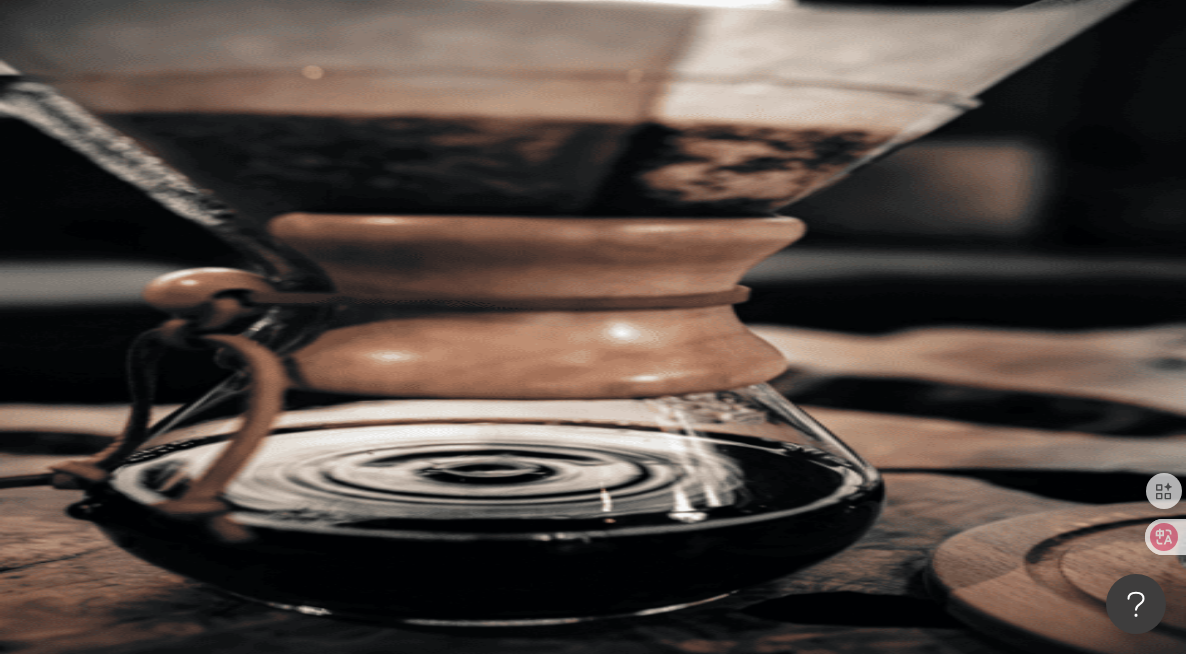 type on "*" 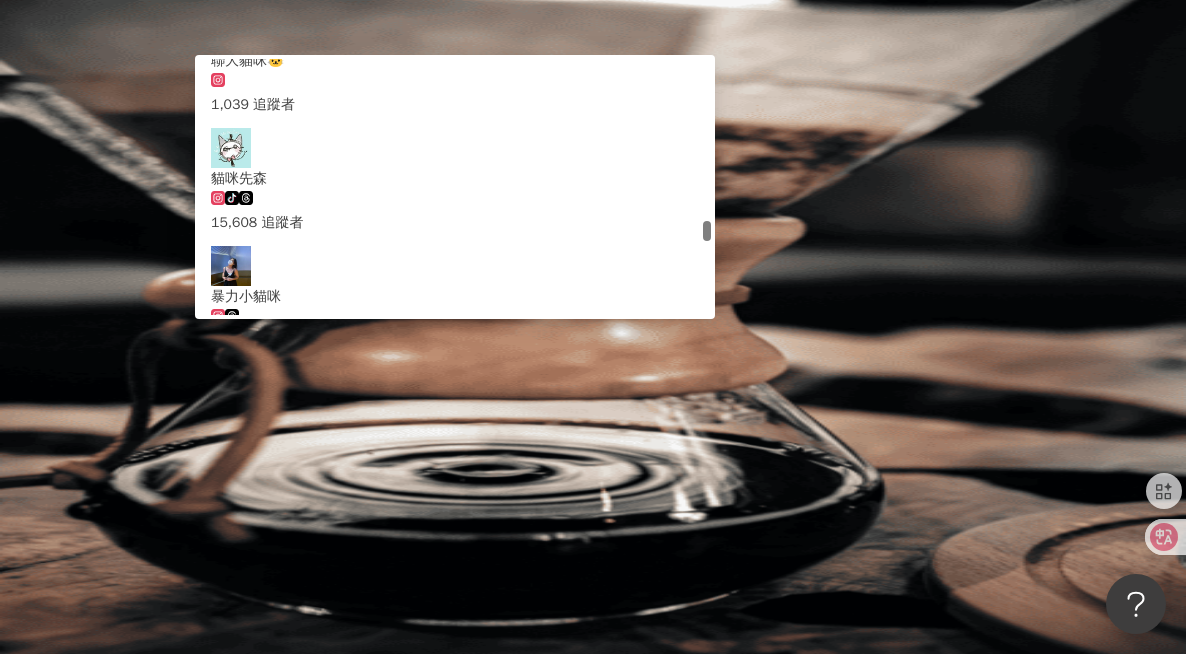 type on "*" 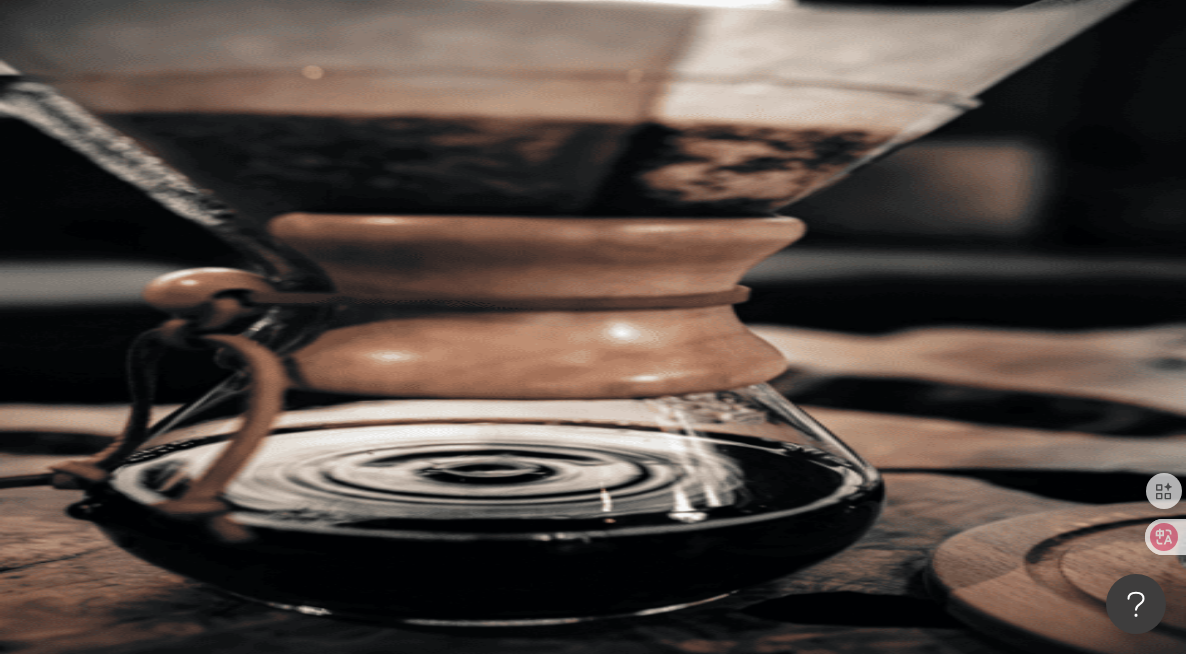type on "*" 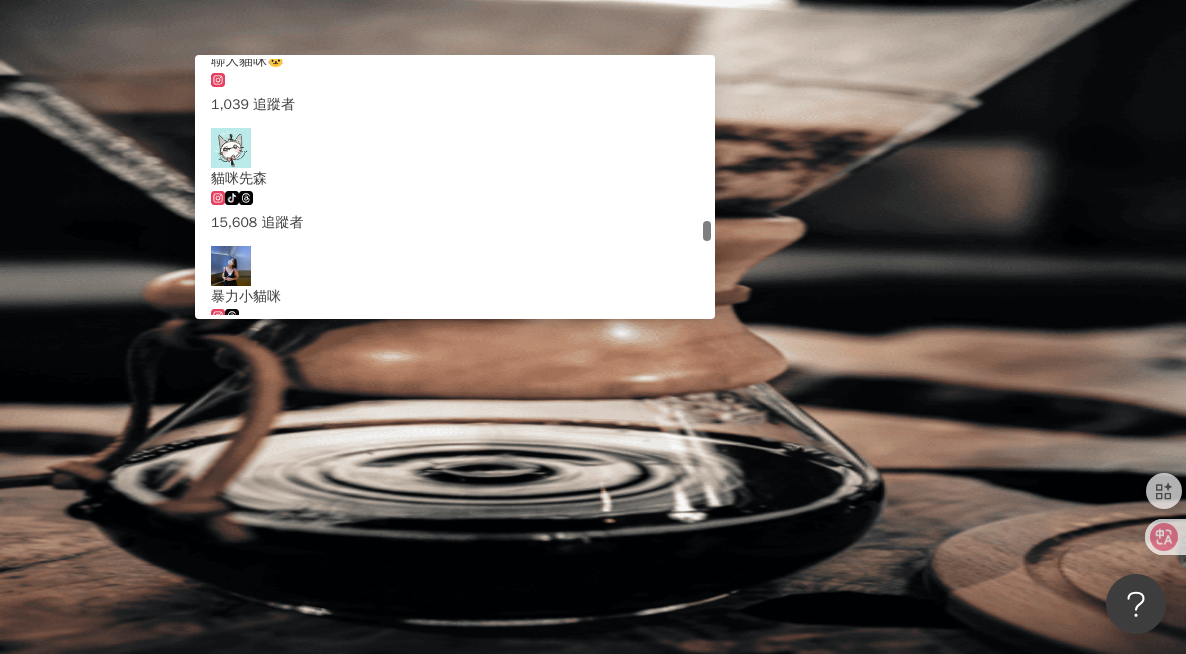 scroll, scrollTop: 0, scrollLeft: 0, axis: both 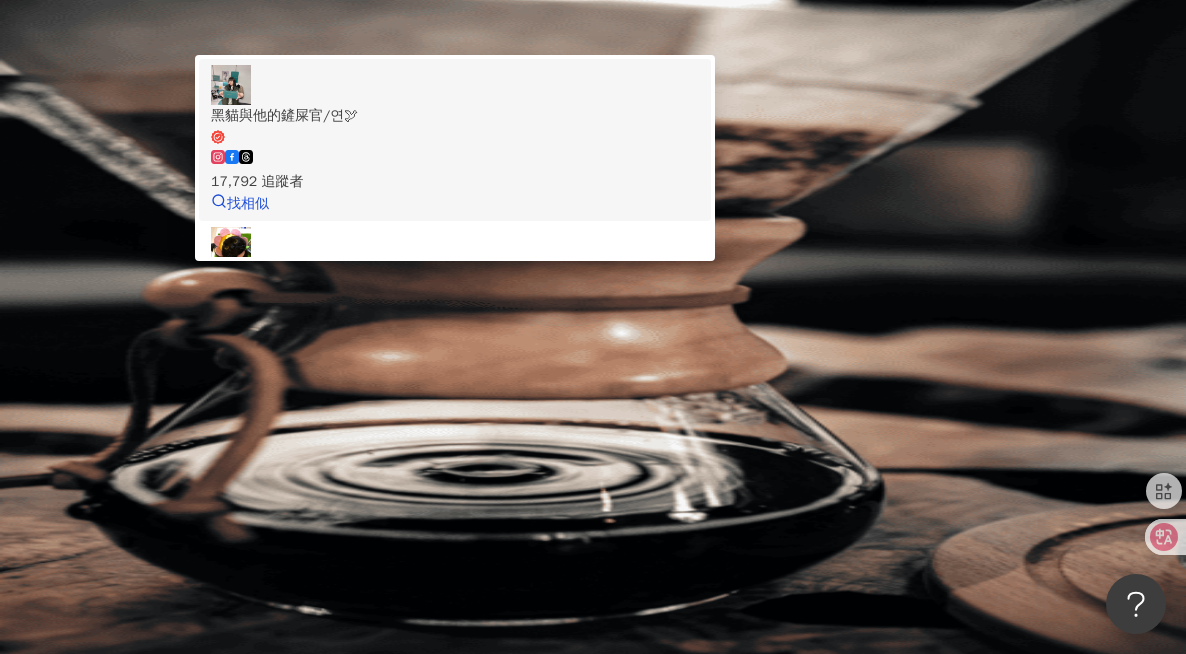 click on "黑貓與他的鏟屎官/연🕊" at bounding box center [455, 116] 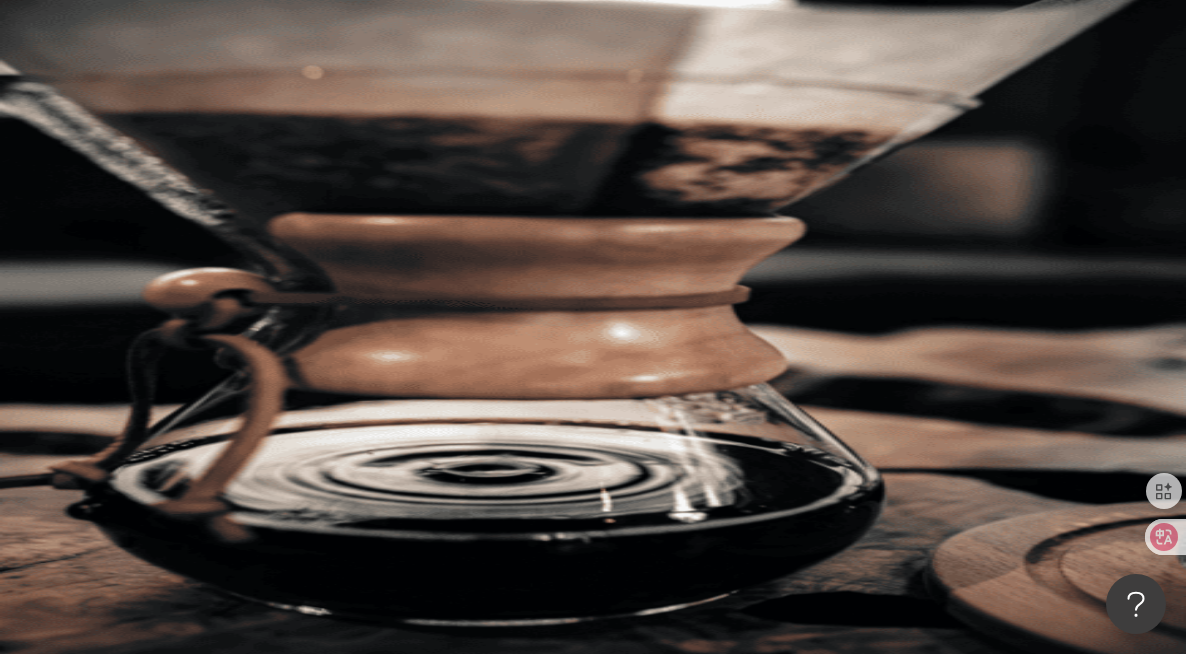 click at bounding box center [446, 99] 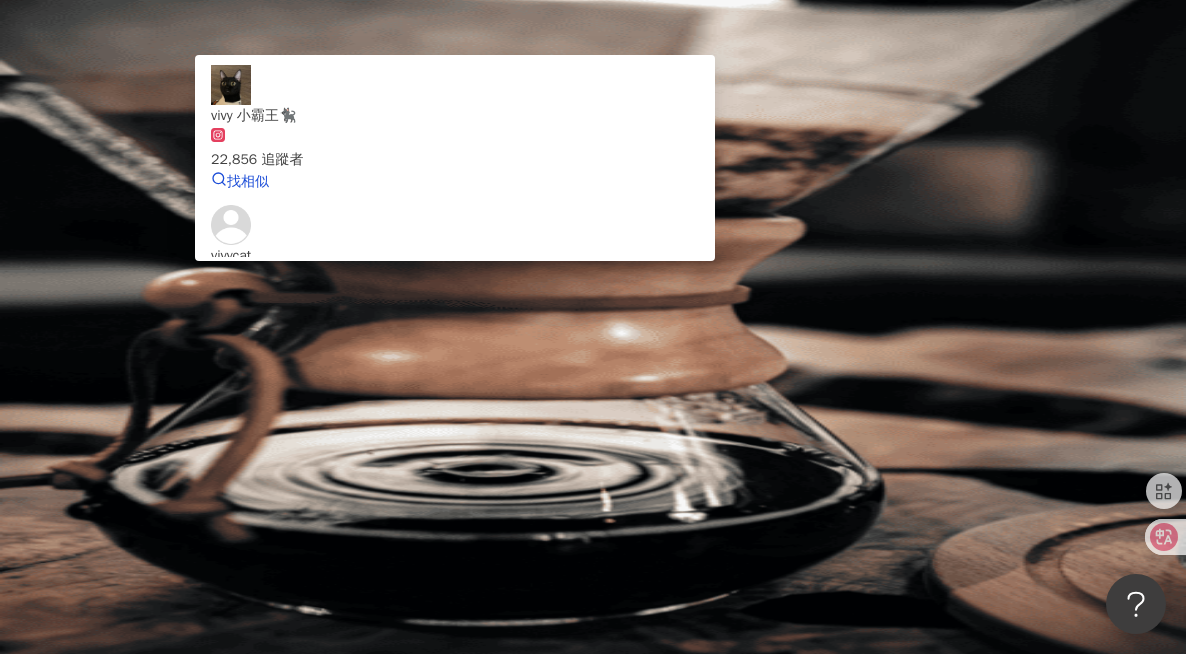 click on "vivy 小霸王🐈‍⬛" at bounding box center (455, 116) 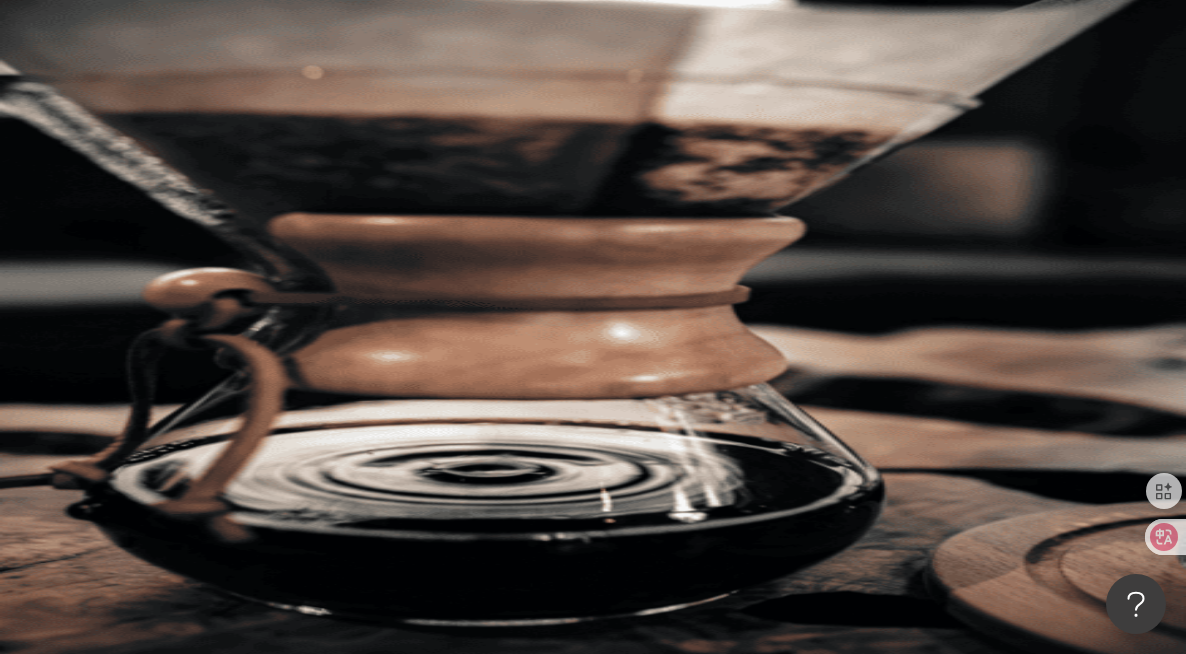 paste on "**********" 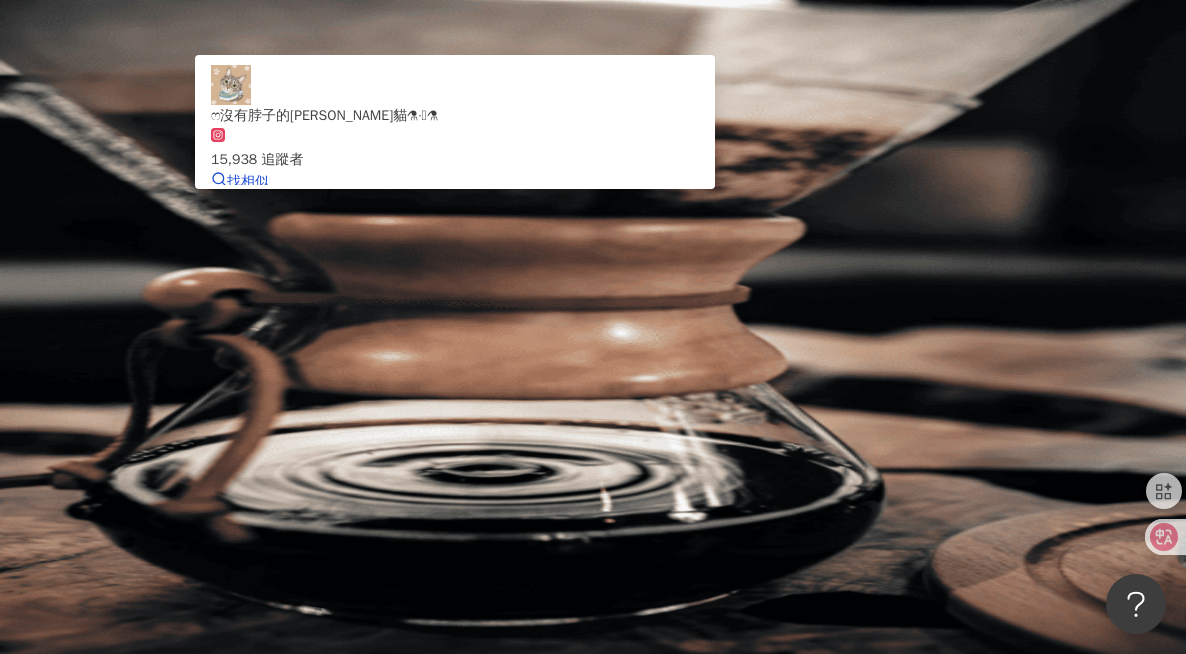 click on "ෆ沒有脖子的Molly貓⚗︎·̫⚗︎" at bounding box center (455, 116) 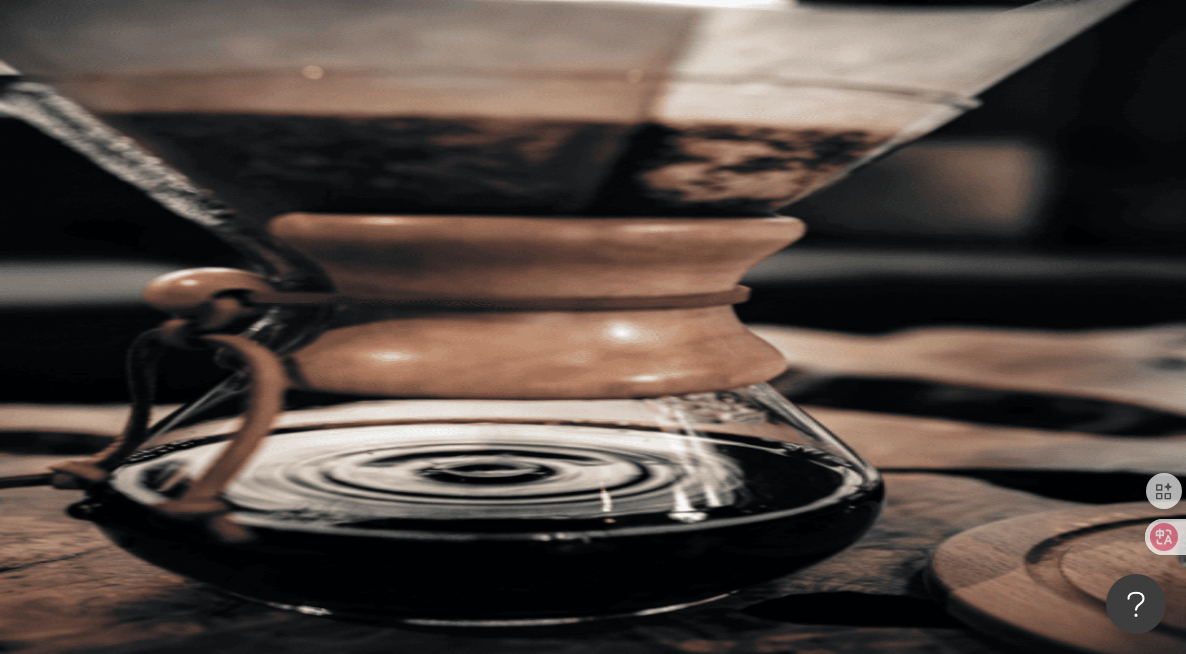 click at bounding box center (446, 99) 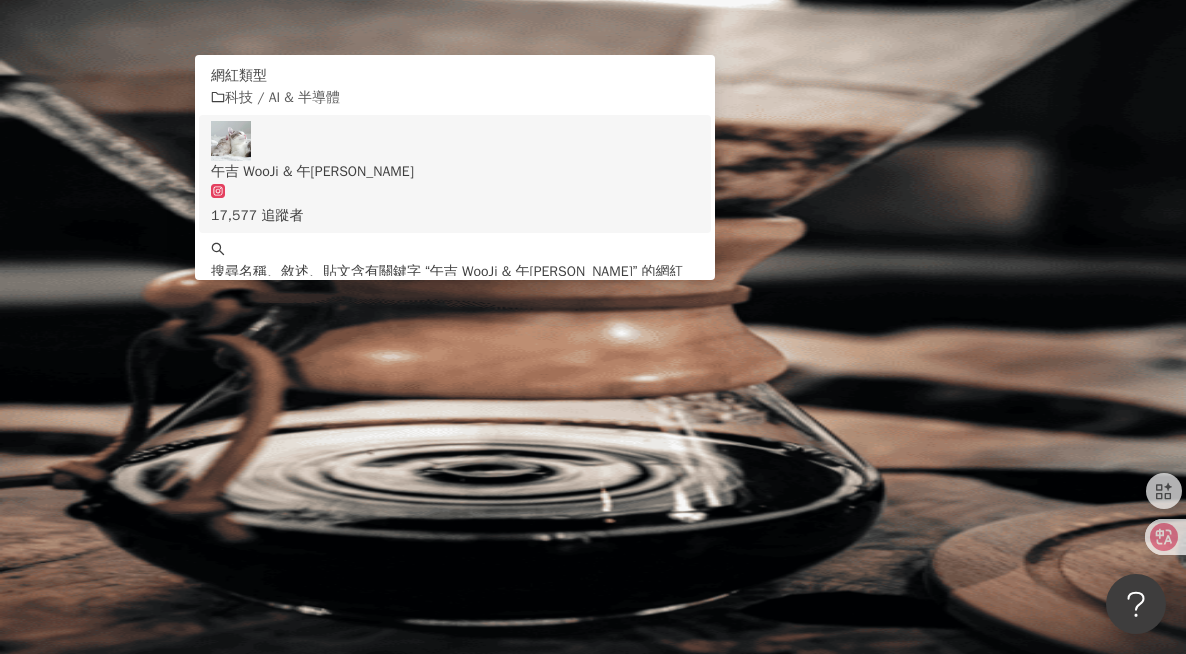 click on "午吉 WooJi & 午妮 WooNi" at bounding box center [455, 172] 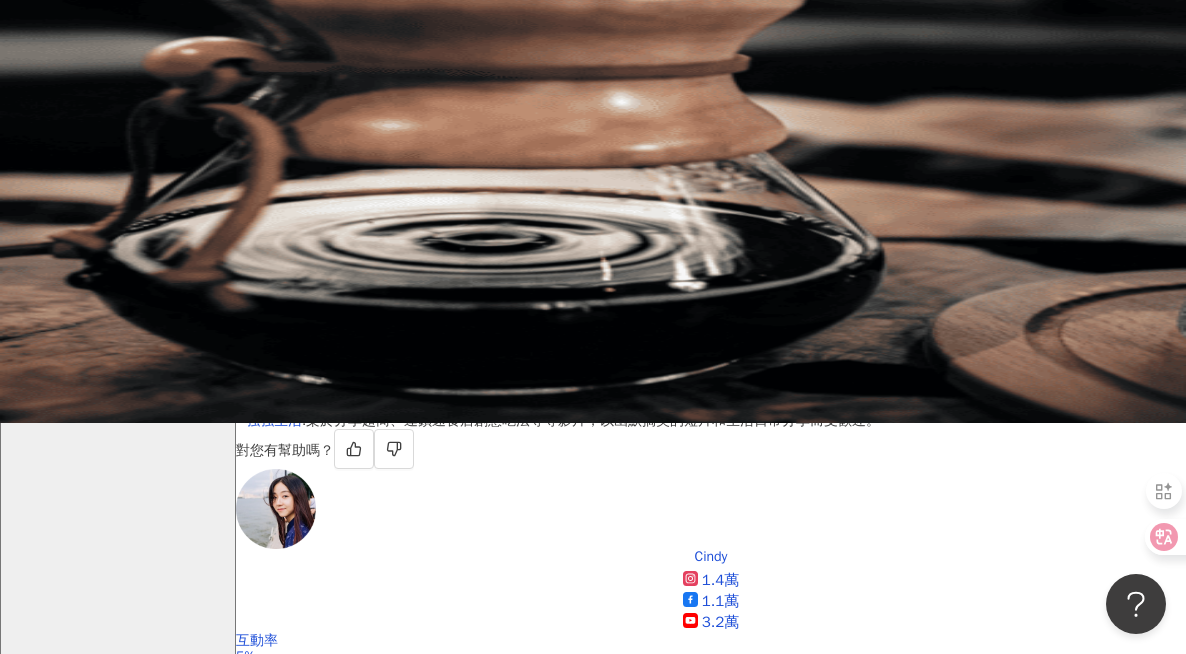 scroll, scrollTop: 670, scrollLeft: 0, axis: vertical 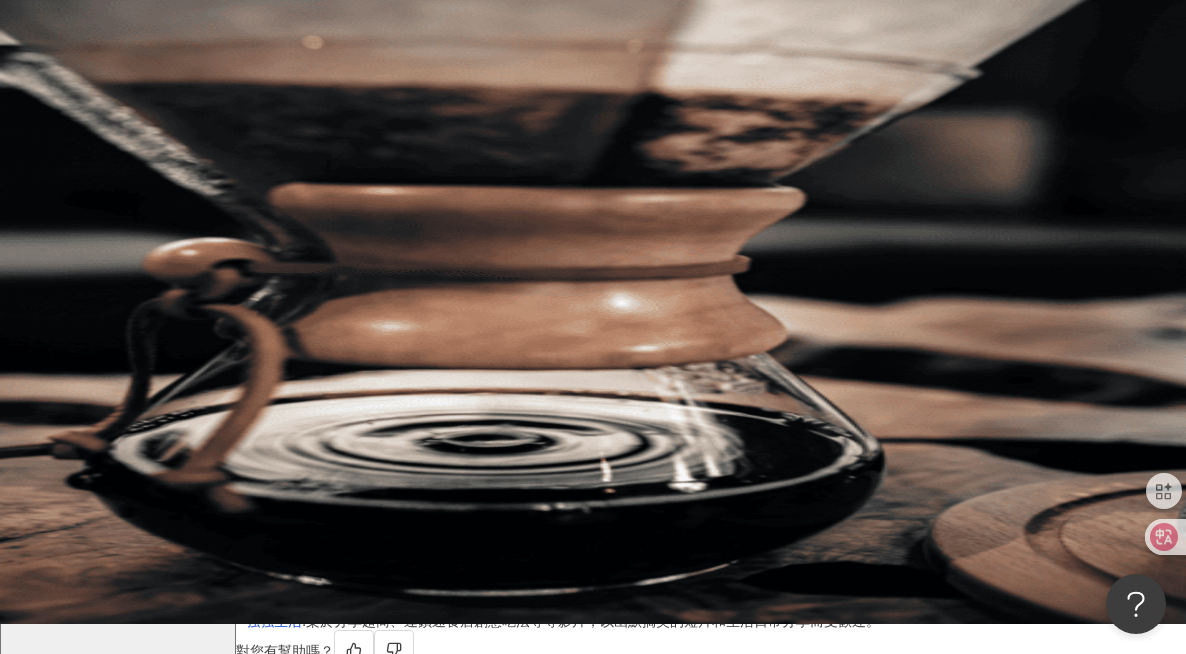 click at bounding box center (446, 69) 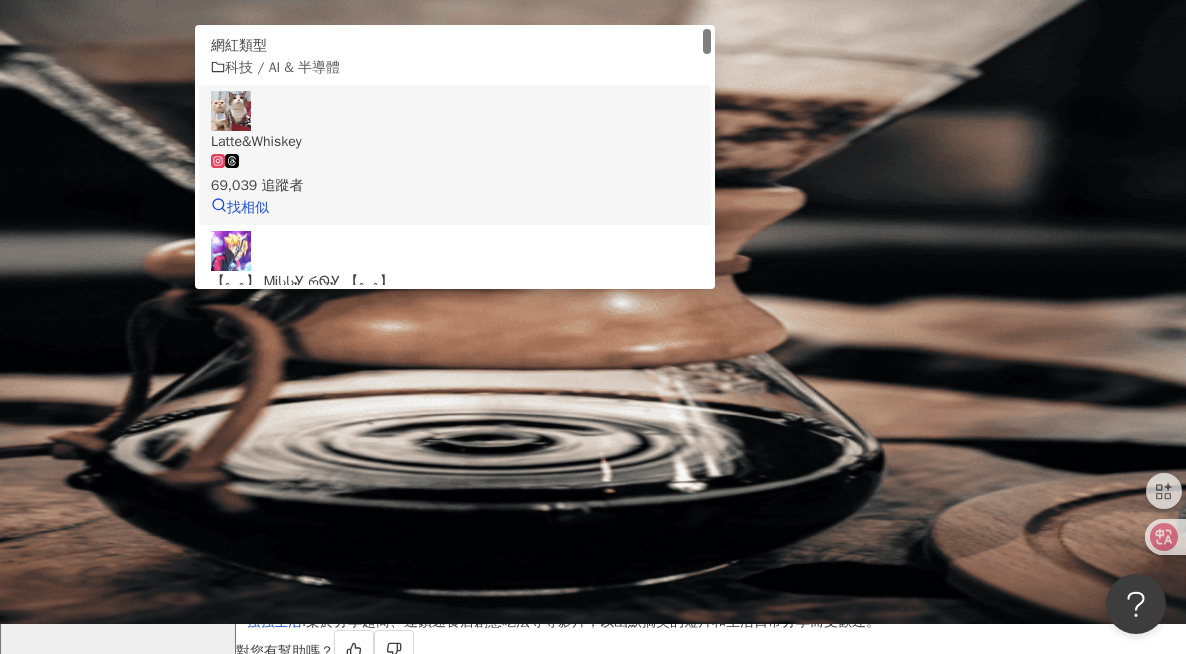 click 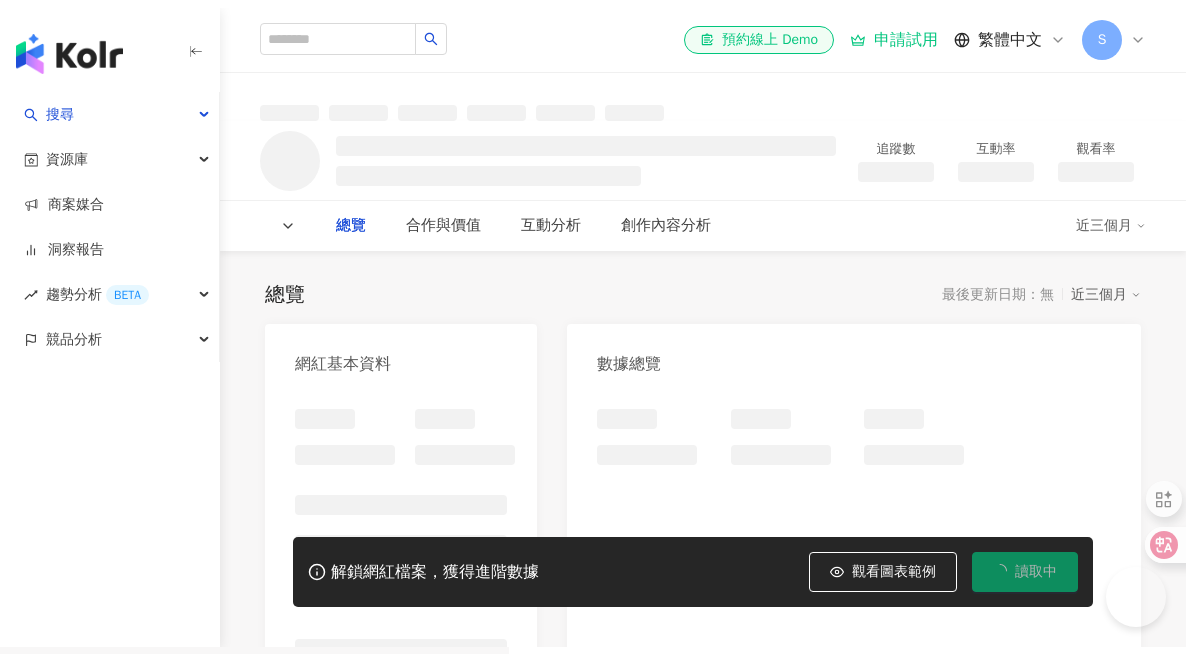 scroll, scrollTop: 0, scrollLeft: 0, axis: both 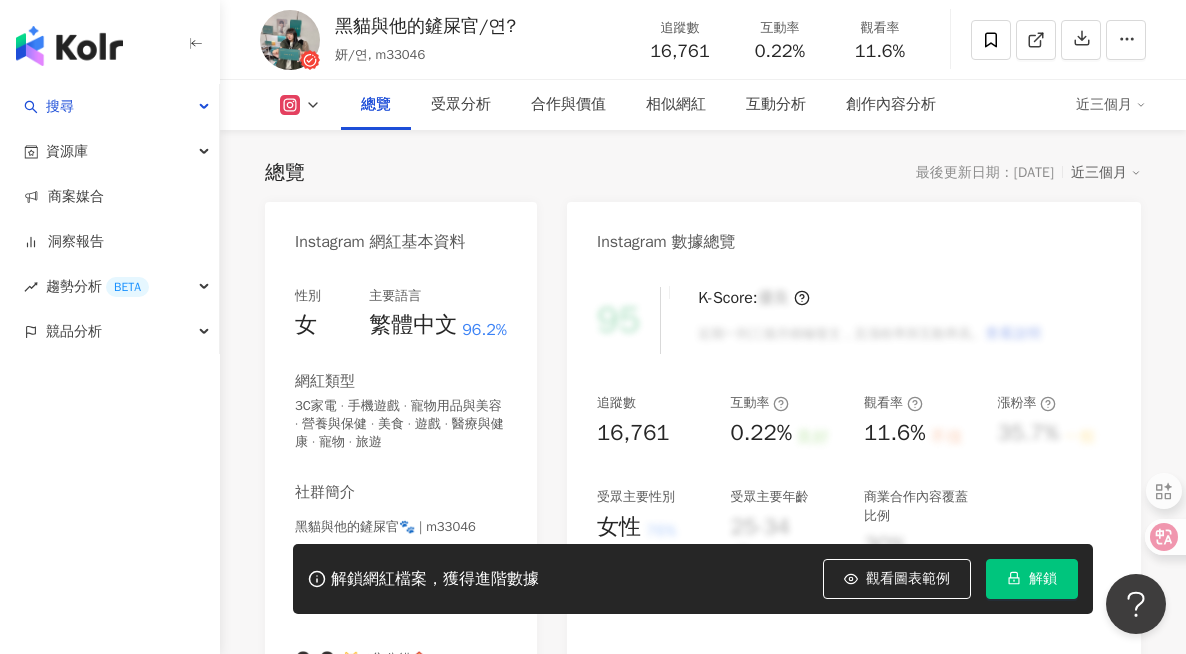 click on "追蹤數   16,761 互動率   0.22% 良好 觀看率   11.6% 不佳 漲粉率   35.7% 一般 受眾主要性別   女性 76% 受眾主要年齡   25-34 歲 76% 商業合作內容覆蓋比例   30%" at bounding box center (854, 483) 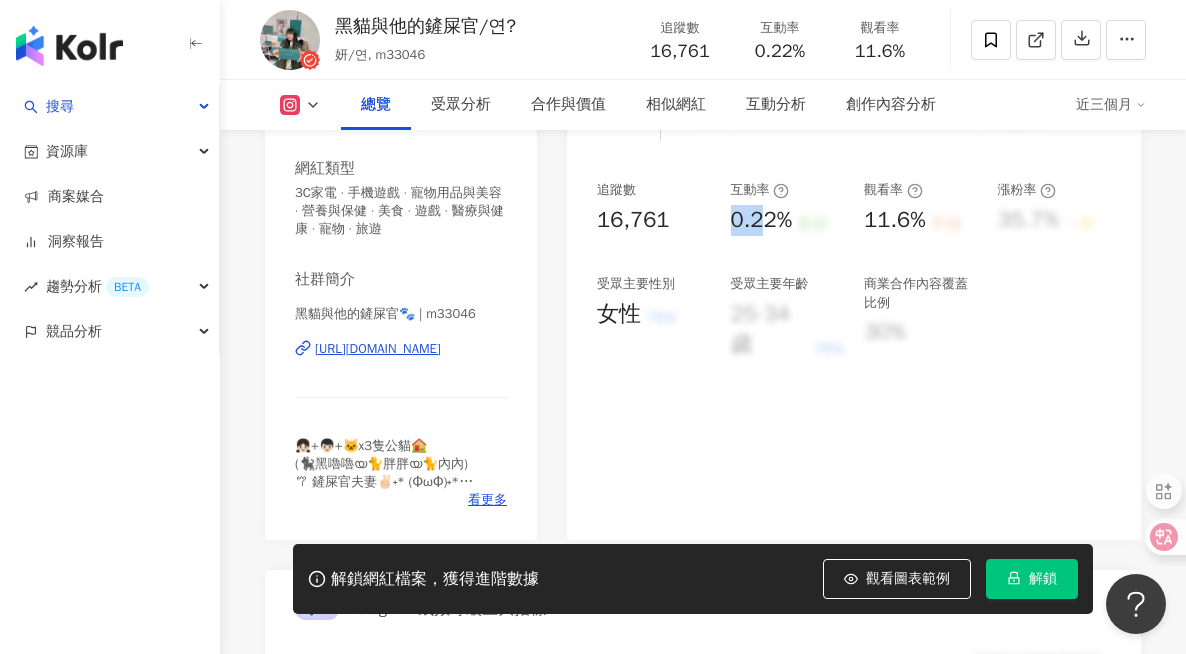 click on "0.22%" at bounding box center (762, 220) 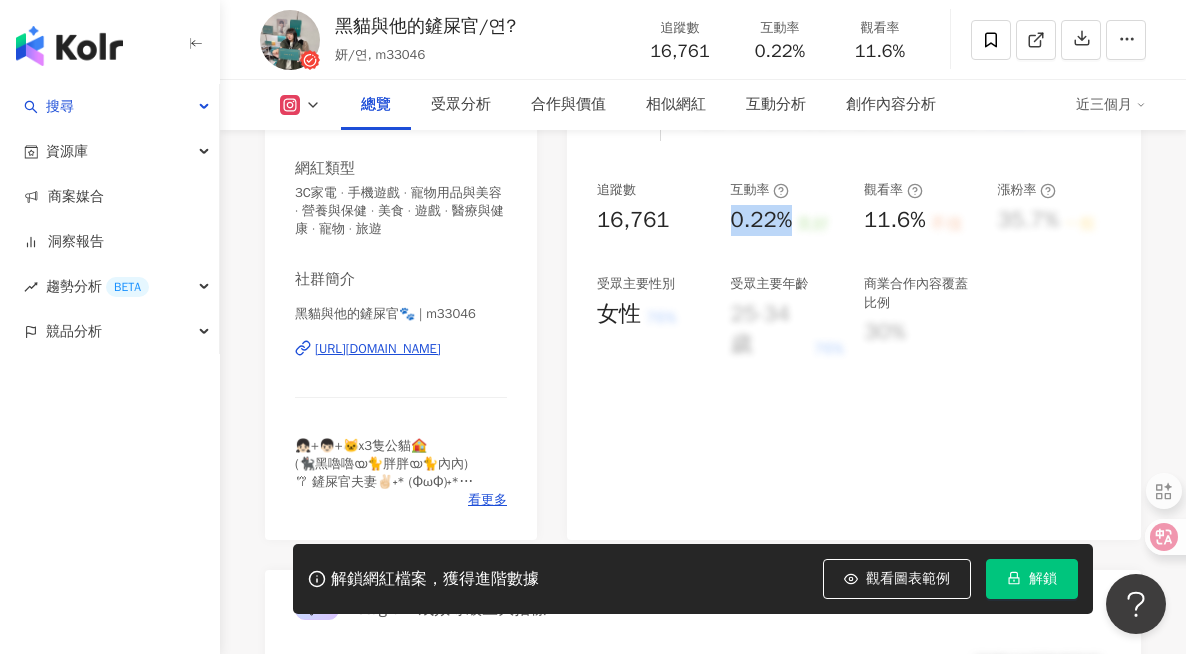 drag, startPoint x: 732, startPoint y: 214, endPoint x: 788, endPoint y: 214, distance: 56 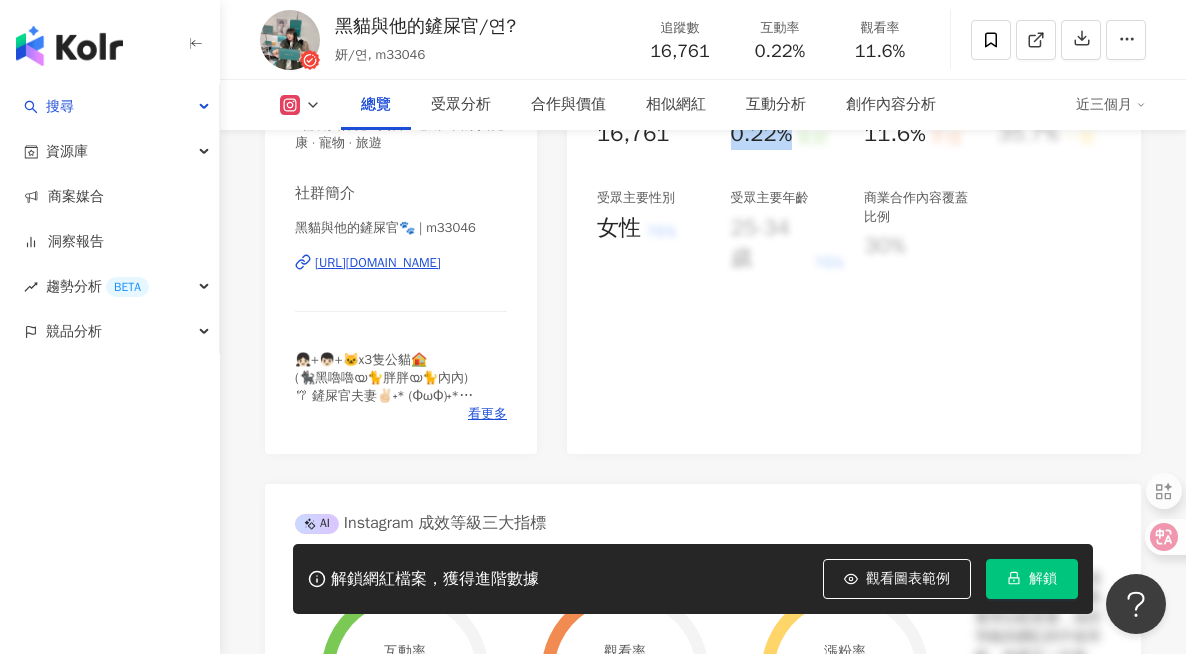 scroll, scrollTop: 306, scrollLeft: 0, axis: vertical 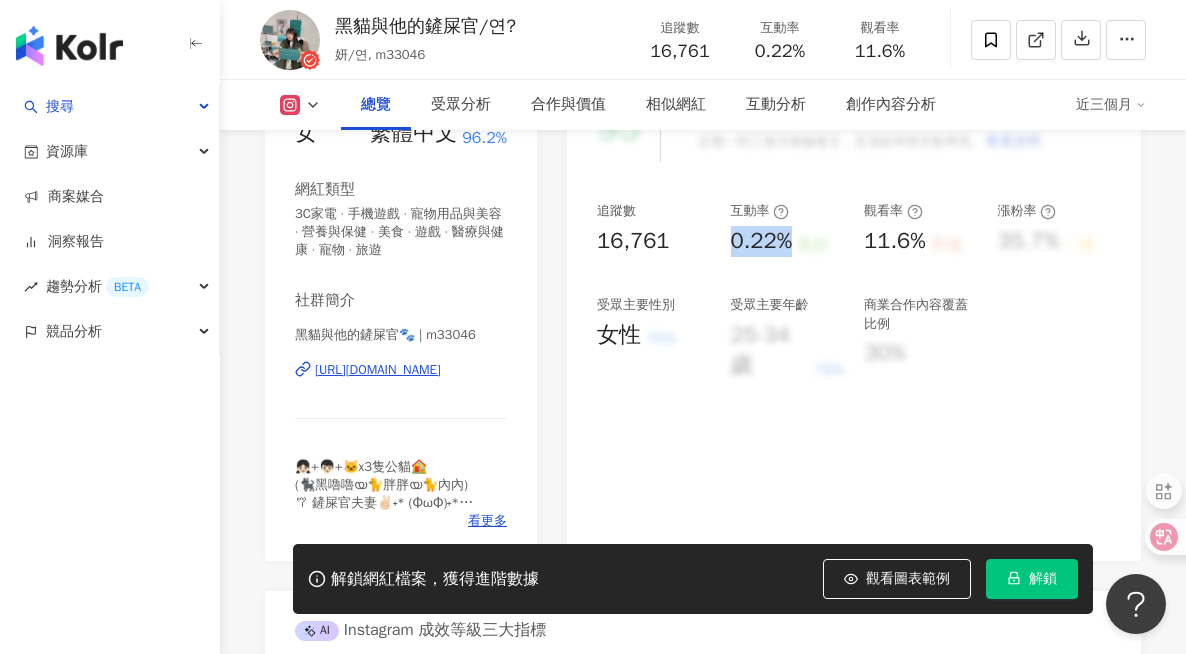 click on "黑貓與他的鏟屎官/연?" at bounding box center (425, 26) 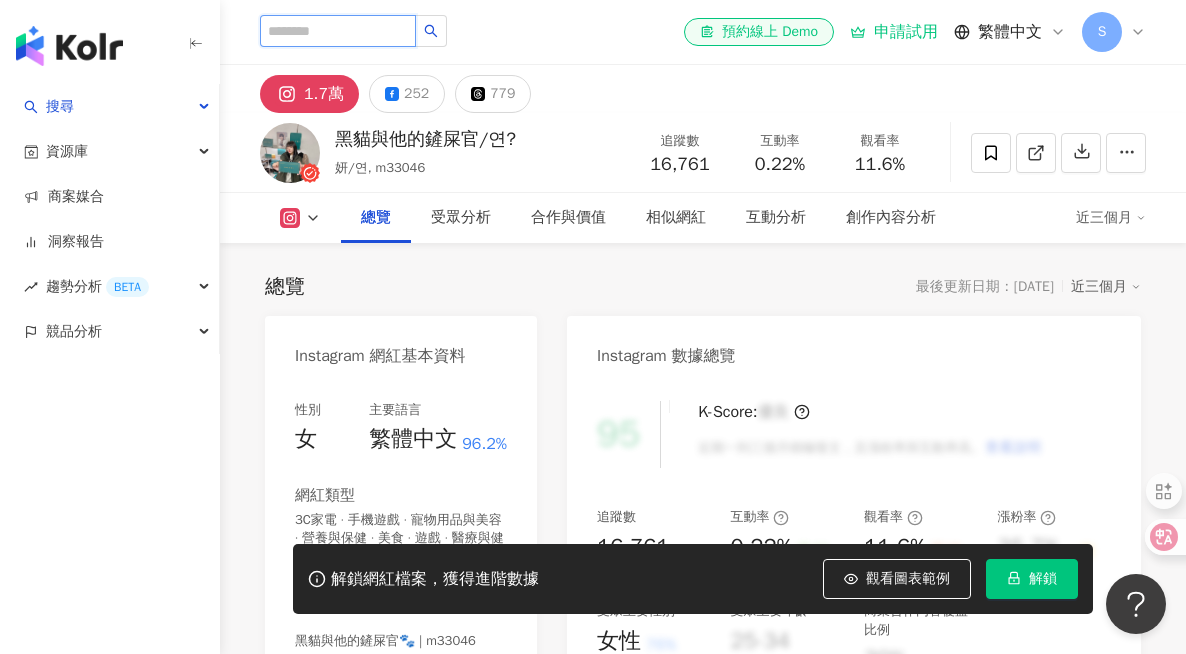 click at bounding box center [338, 31] 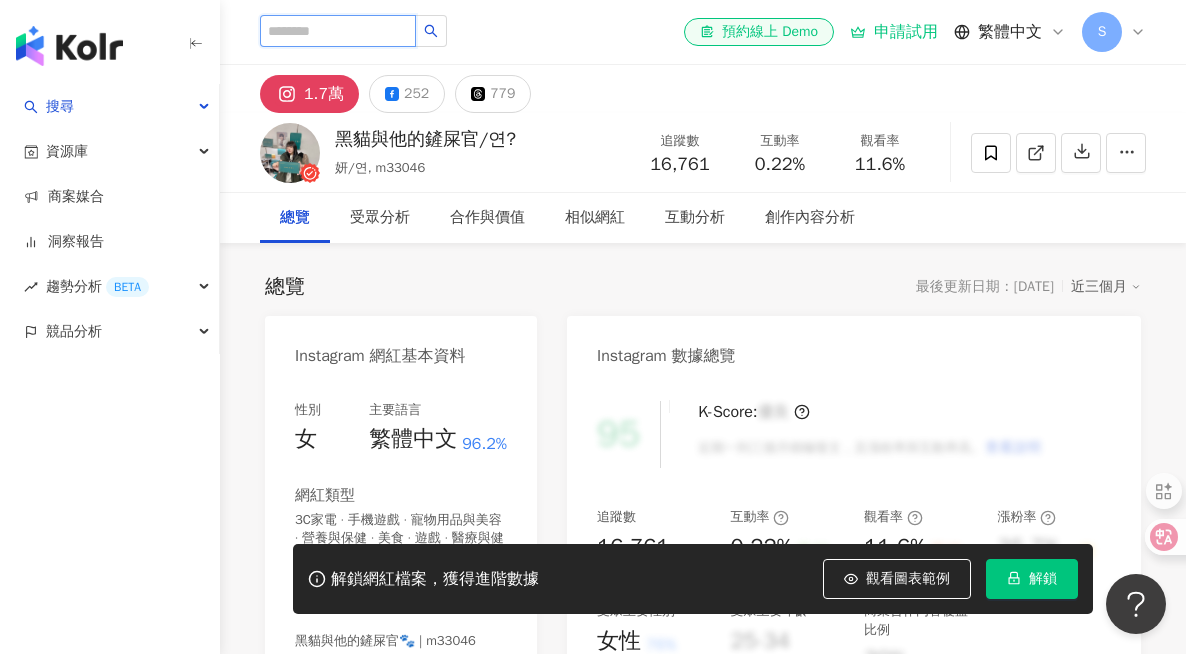 paste on "*****" 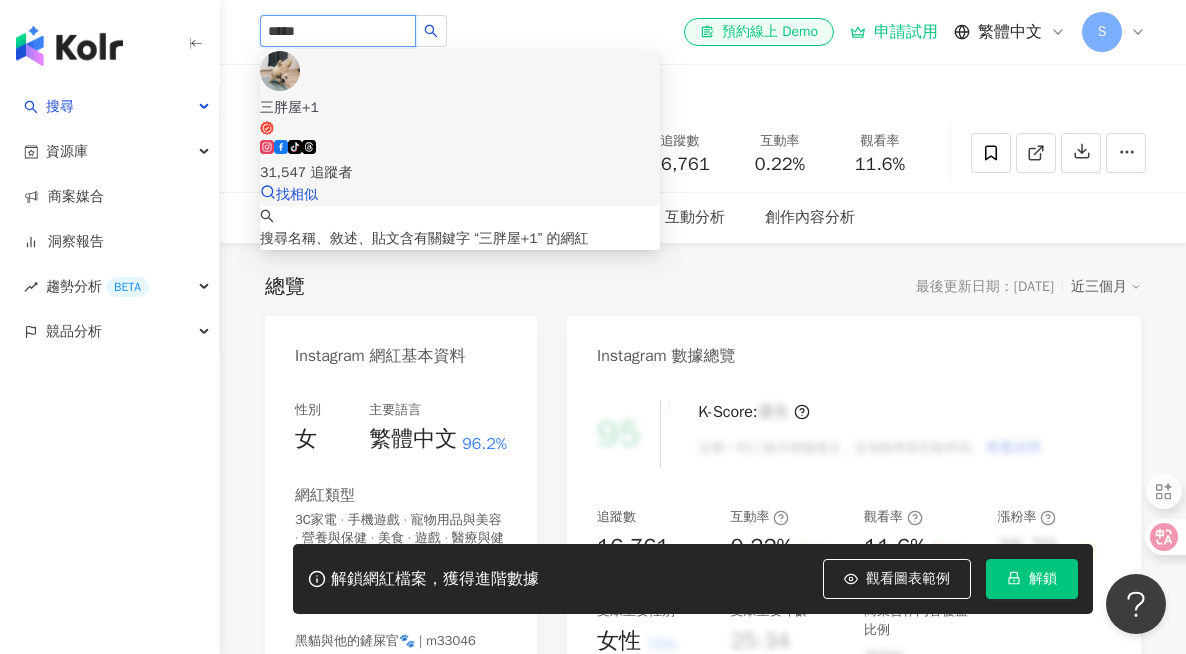 click on "tiktok-icon 31,547   追蹤者" at bounding box center (460, 162) 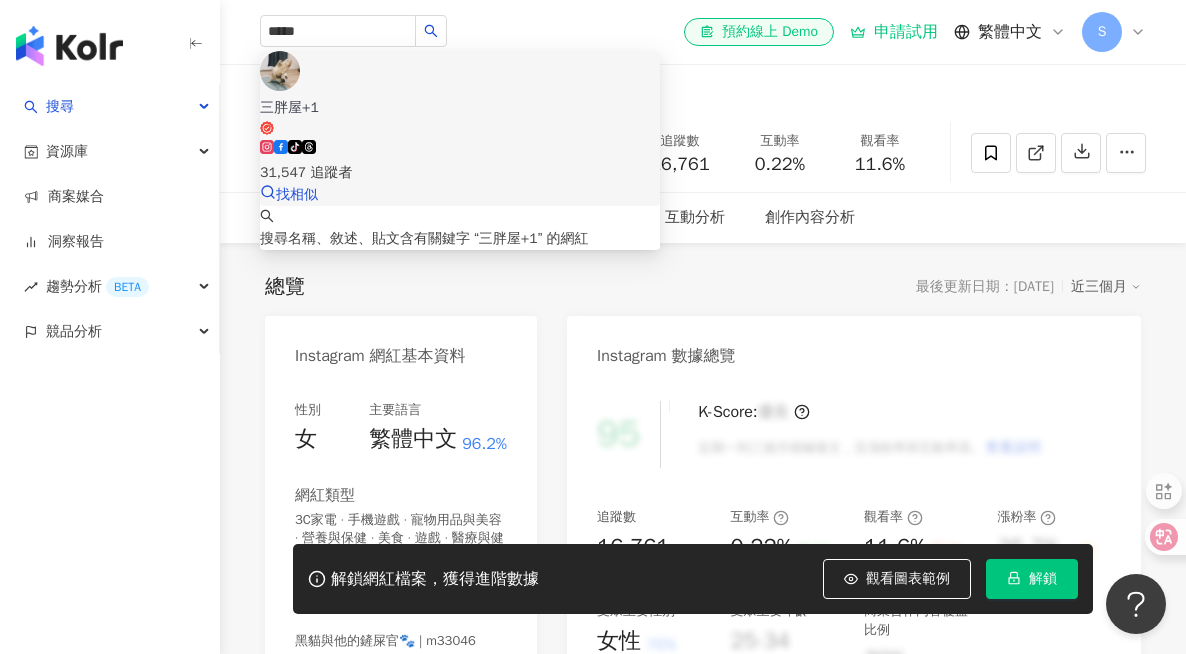 type 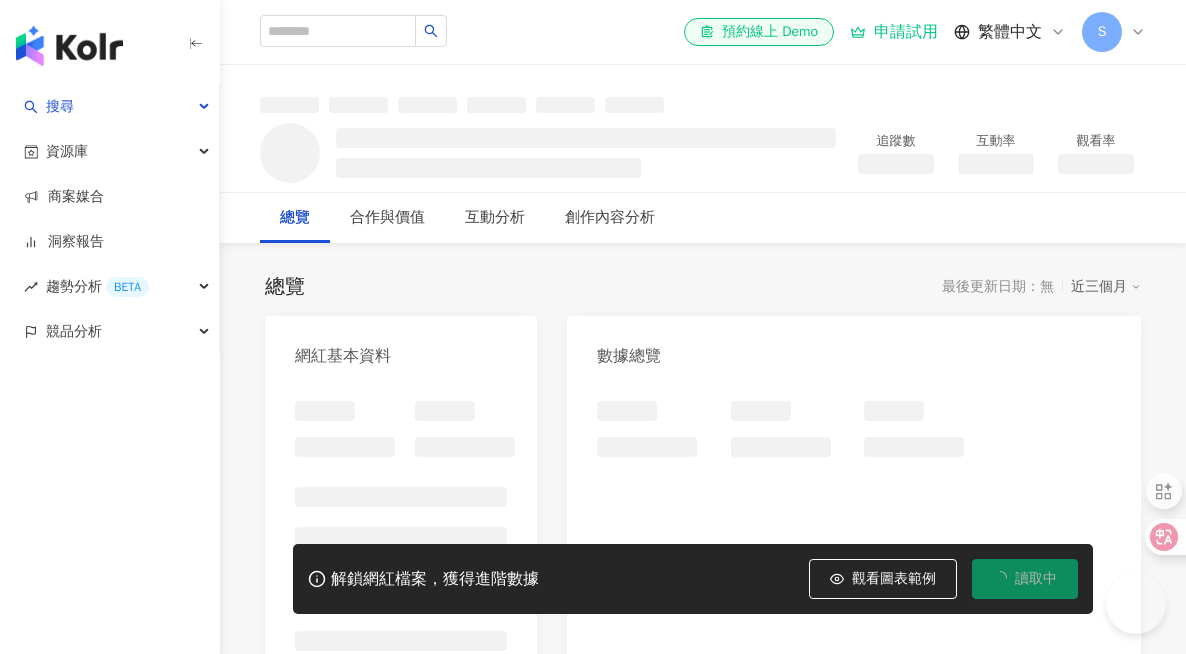 scroll, scrollTop: 0, scrollLeft: 0, axis: both 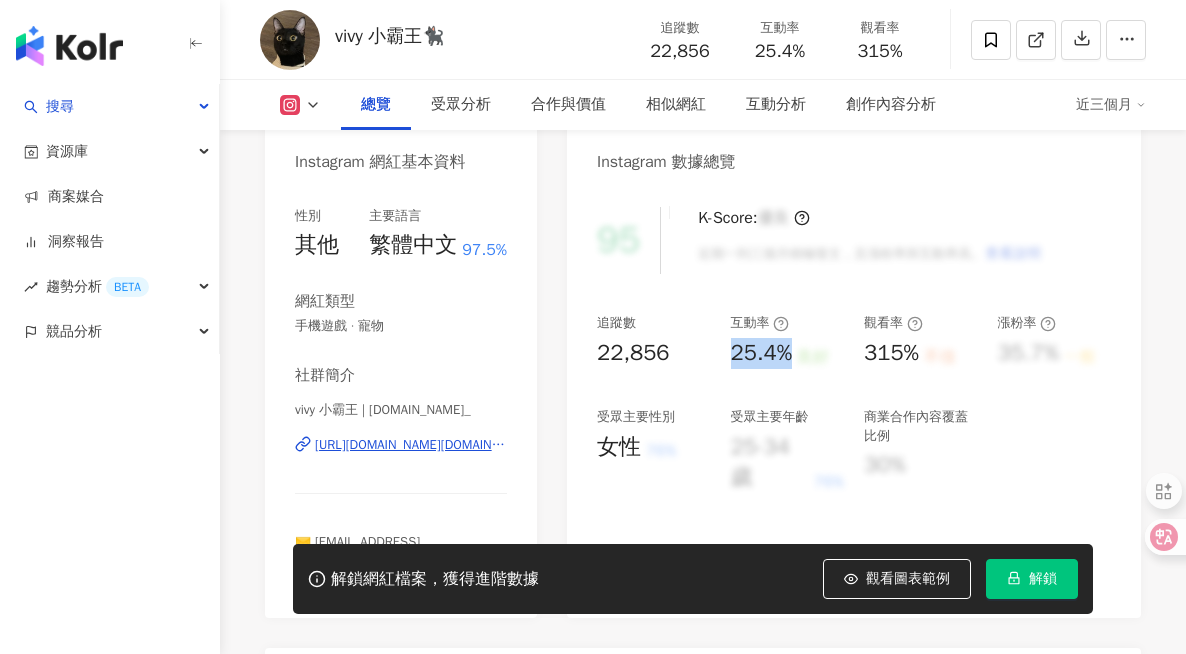 drag, startPoint x: 736, startPoint y: 355, endPoint x: 793, endPoint y: 351, distance: 57.14018 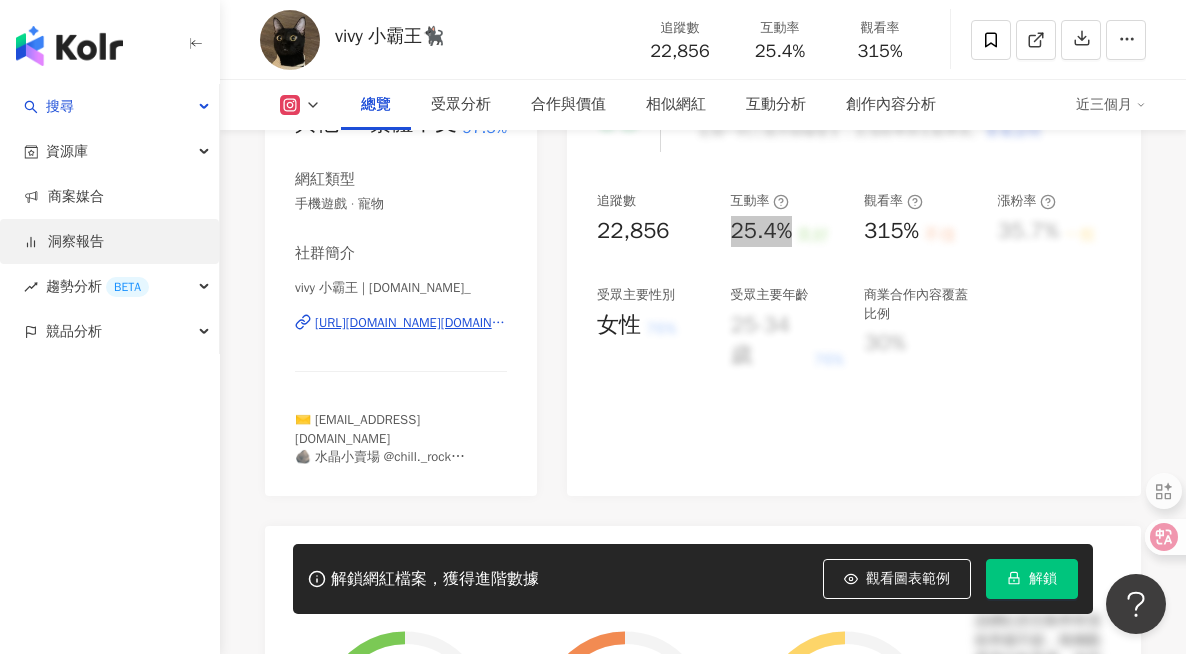 scroll, scrollTop: 0, scrollLeft: 0, axis: both 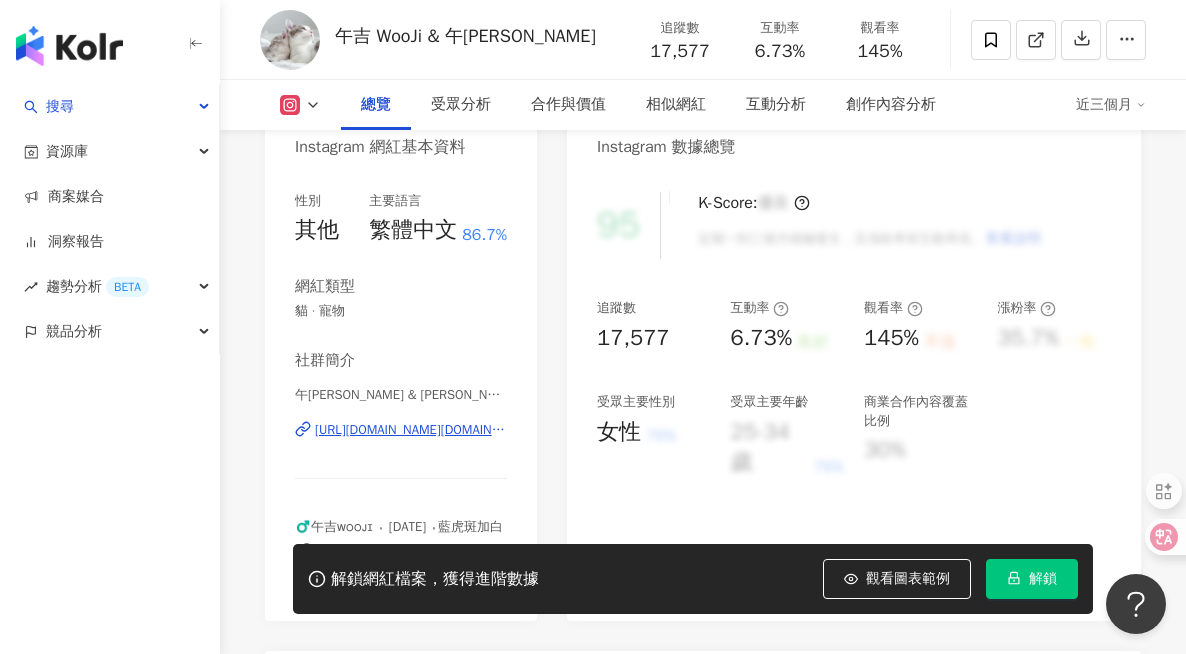 drag, startPoint x: 732, startPoint y: 340, endPoint x: 5, endPoint y: 528, distance: 750.9148 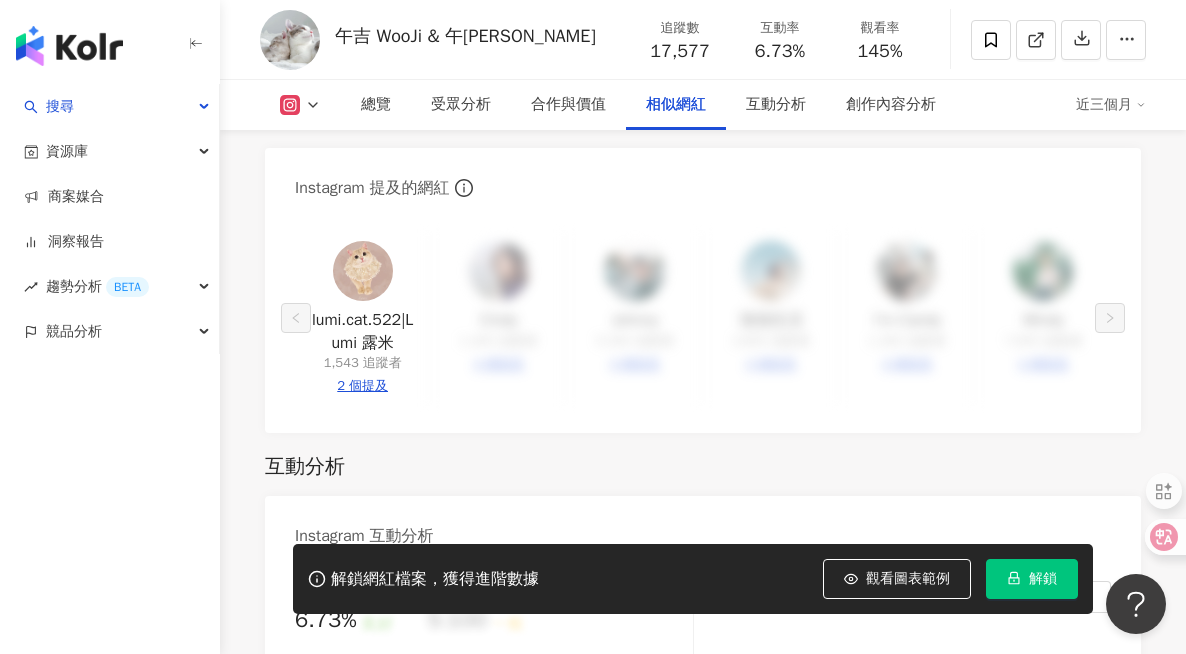 scroll, scrollTop: 3720, scrollLeft: 0, axis: vertical 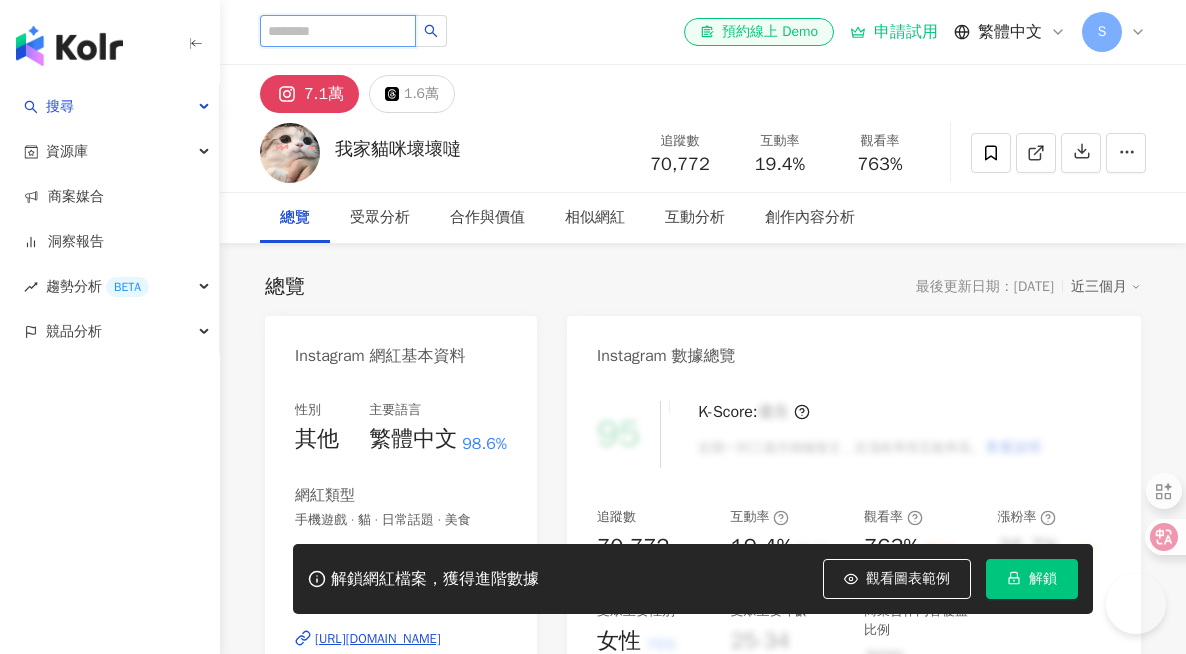 click at bounding box center (338, 31) 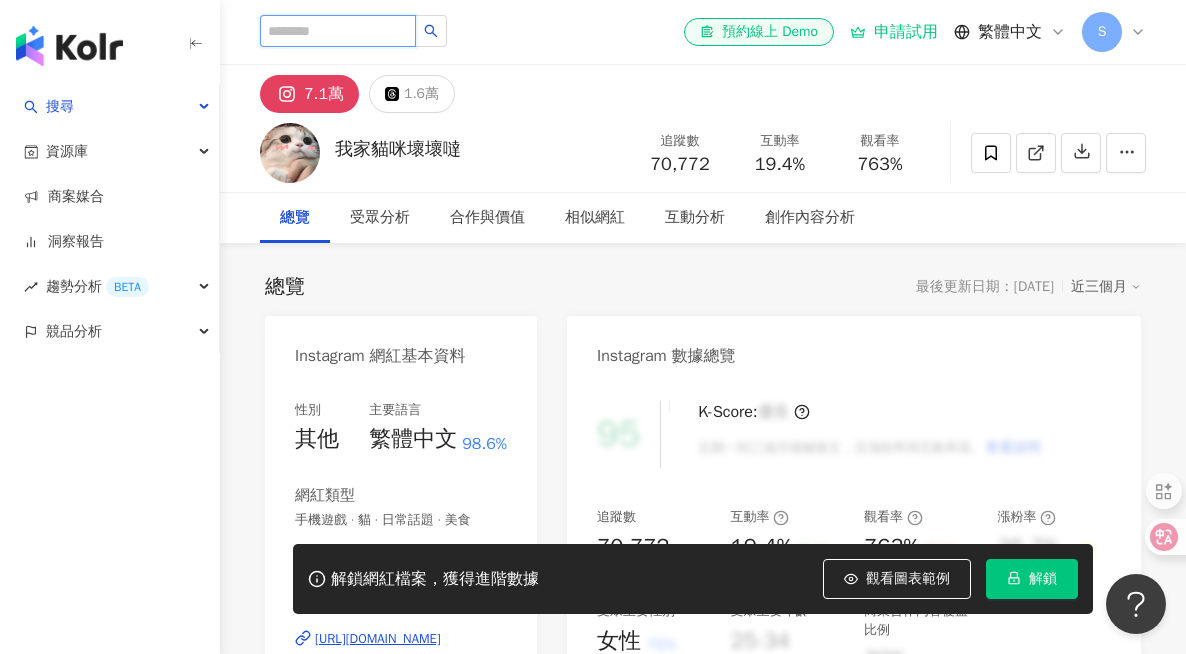 click at bounding box center (338, 31) 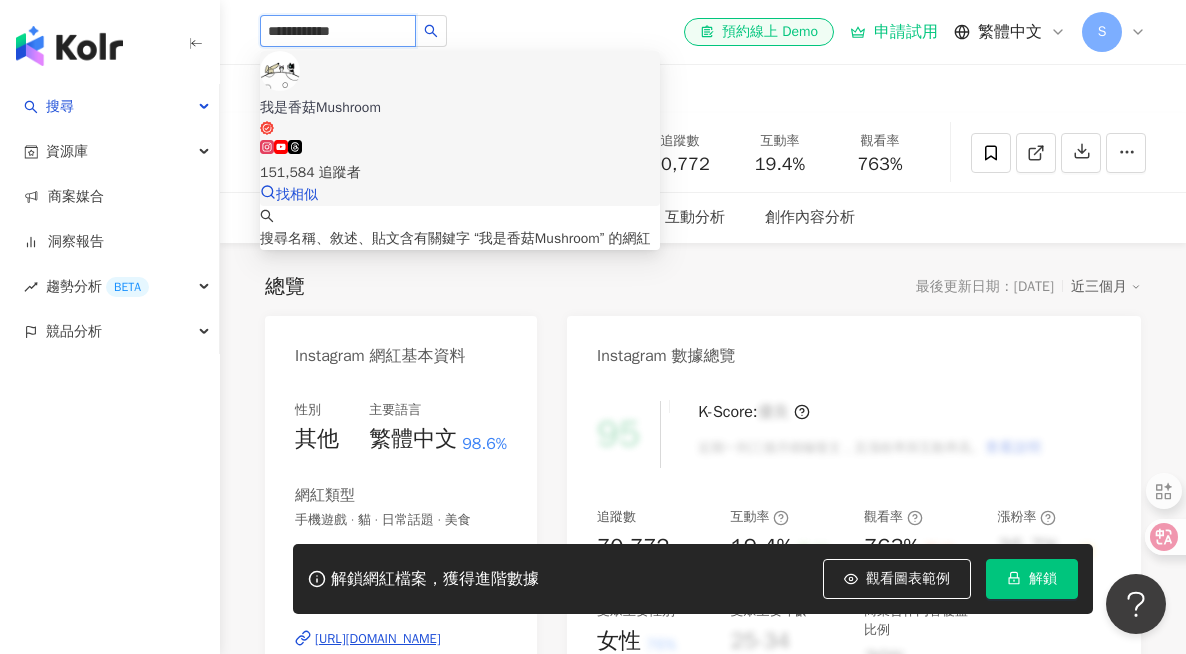 click on "我是香菇Mushroom" at bounding box center [460, 108] 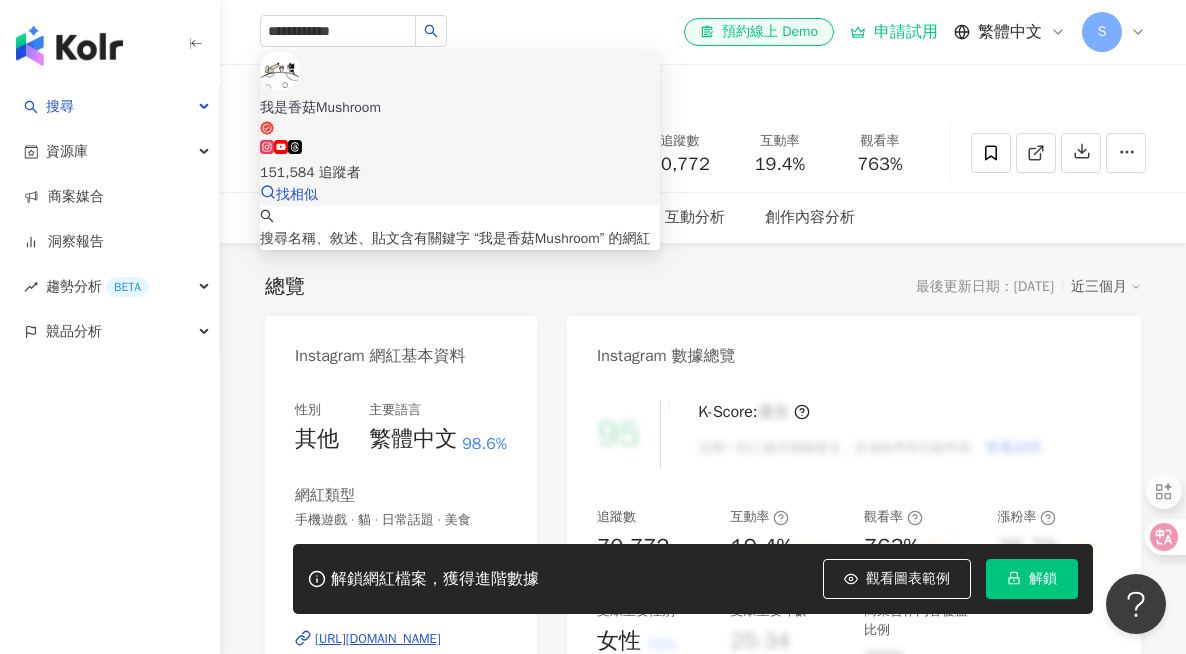 type 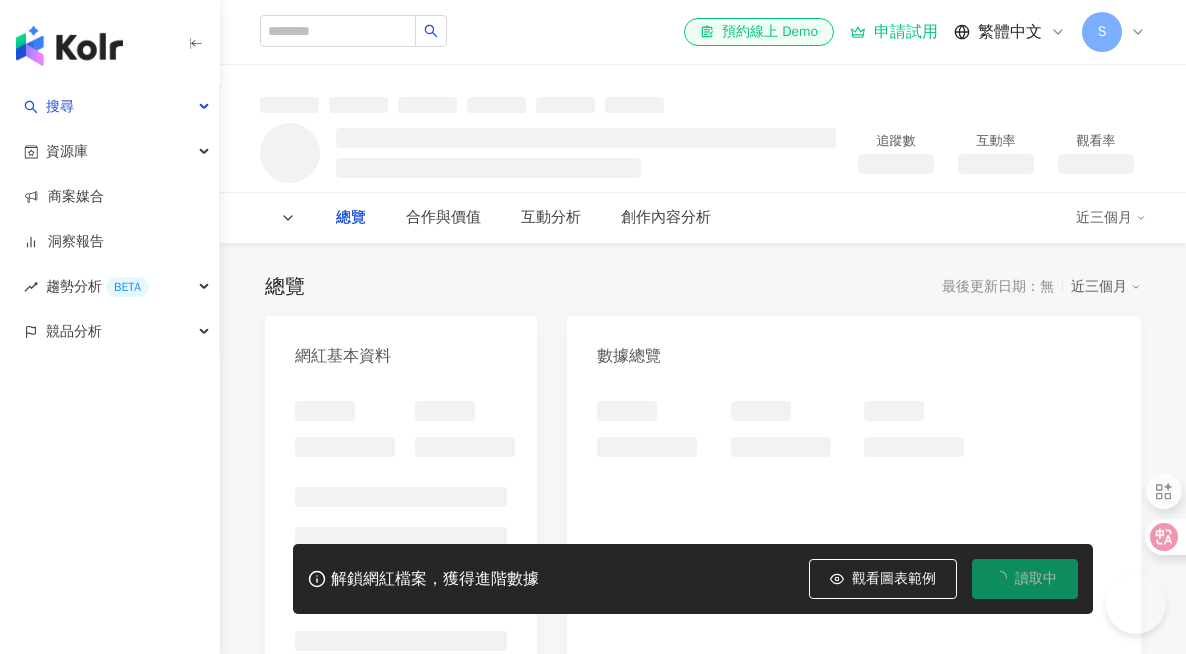 scroll, scrollTop: 0, scrollLeft: 0, axis: both 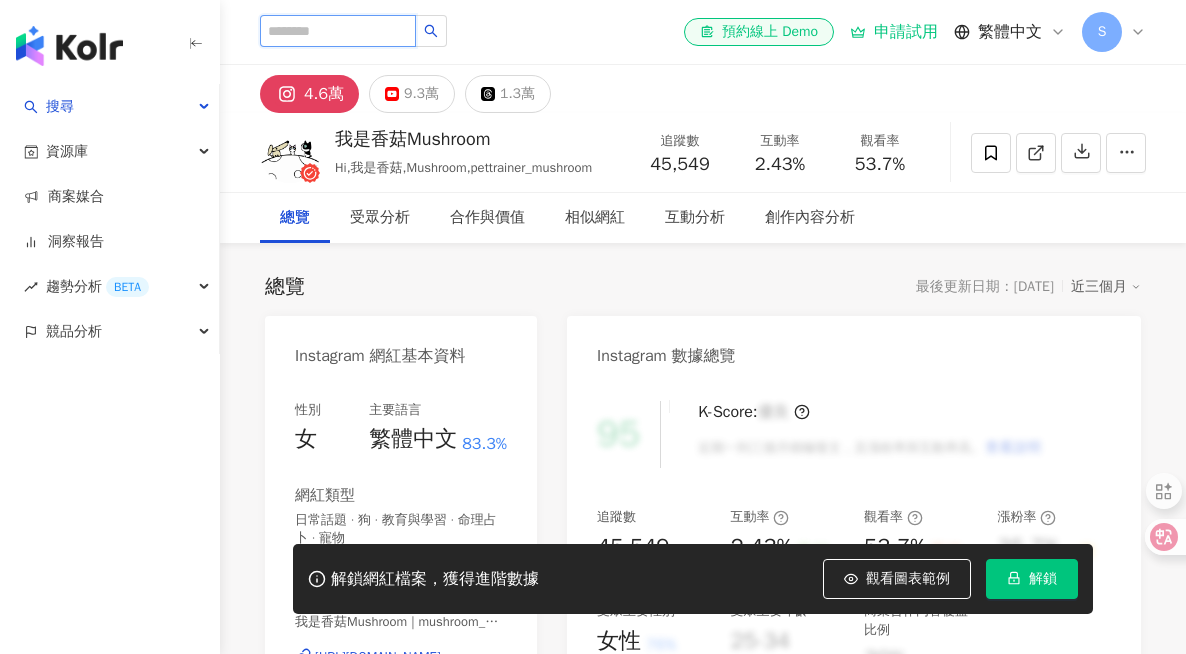 click at bounding box center [338, 31] 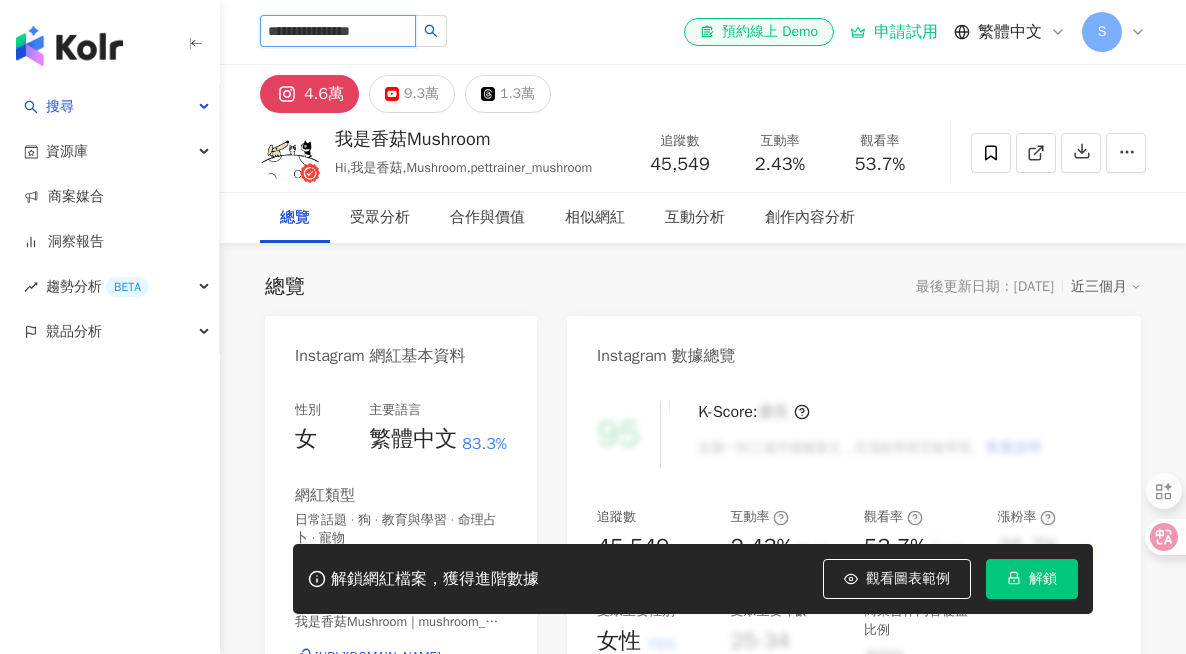 scroll, scrollTop: 0, scrollLeft: 58, axis: horizontal 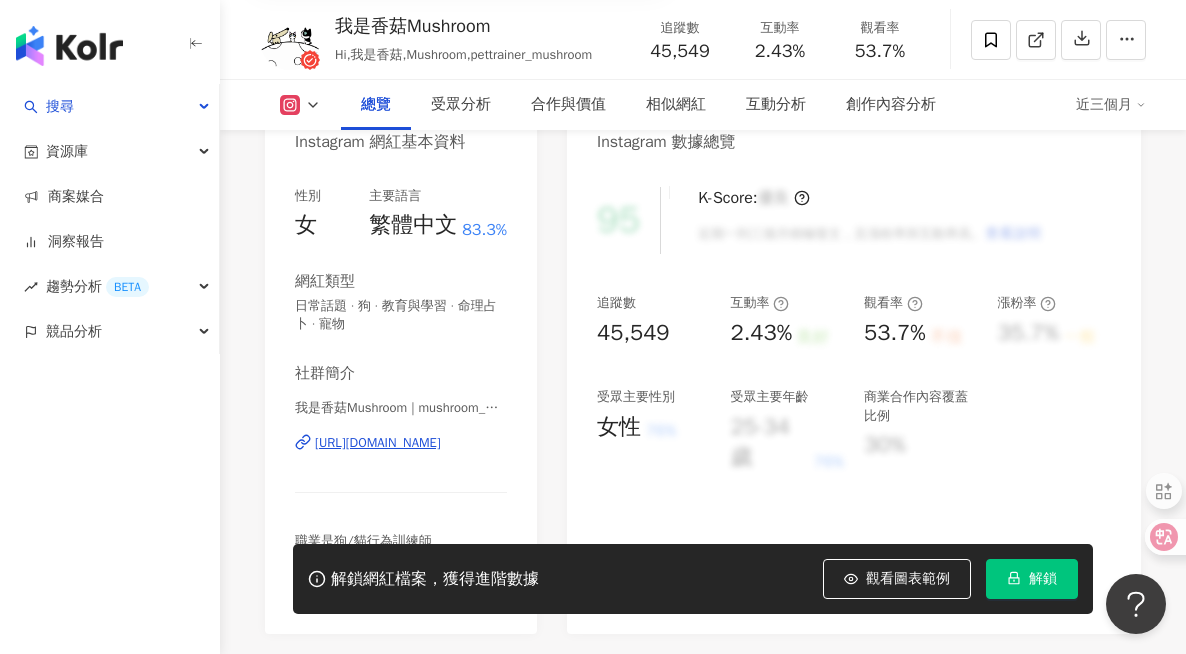 type on "**********" 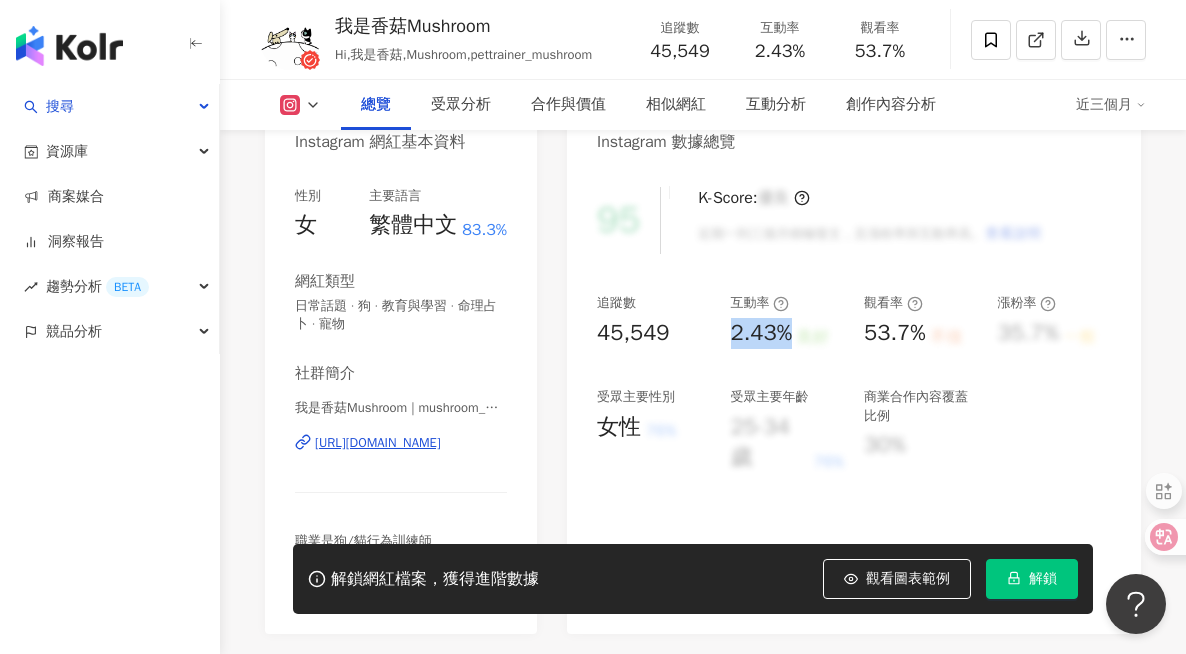 drag, startPoint x: 735, startPoint y: 335, endPoint x: 789, endPoint y: 340, distance: 54.230988 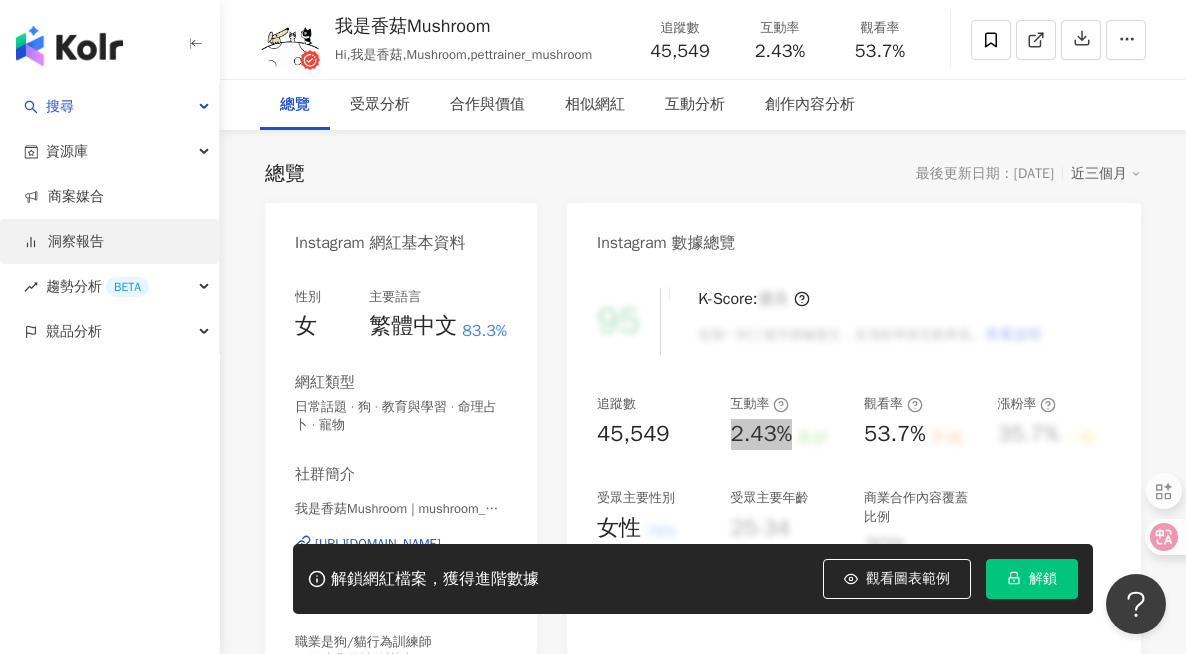scroll, scrollTop: 0, scrollLeft: 0, axis: both 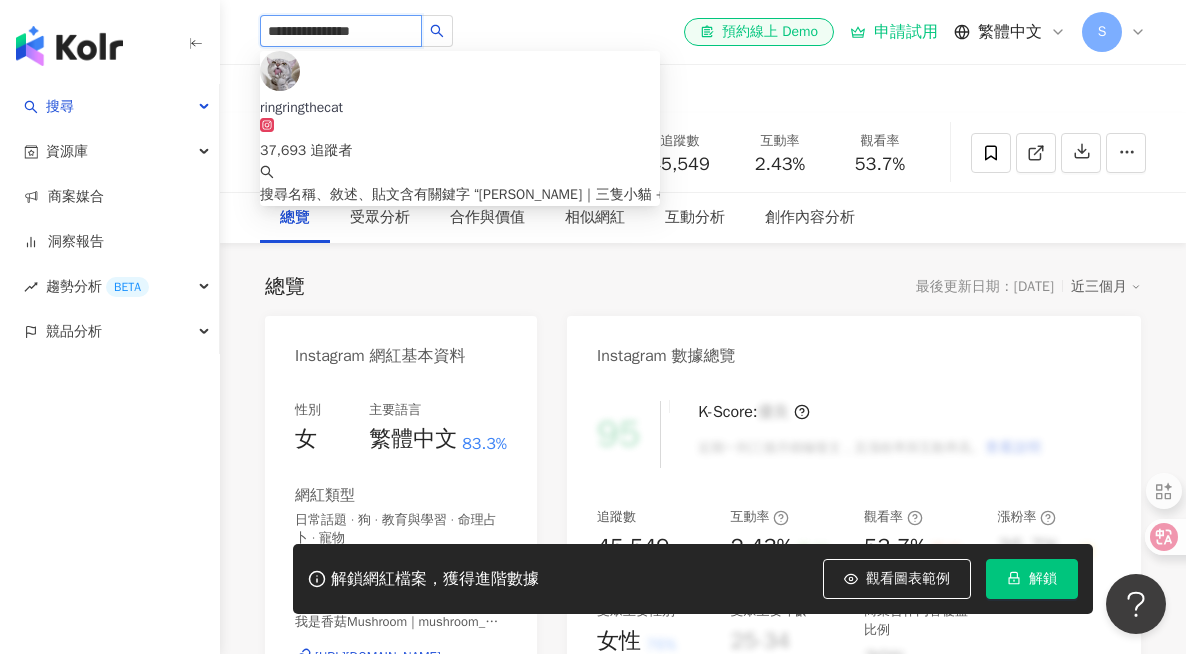 click on "**********" at bounding box center (341, 31) 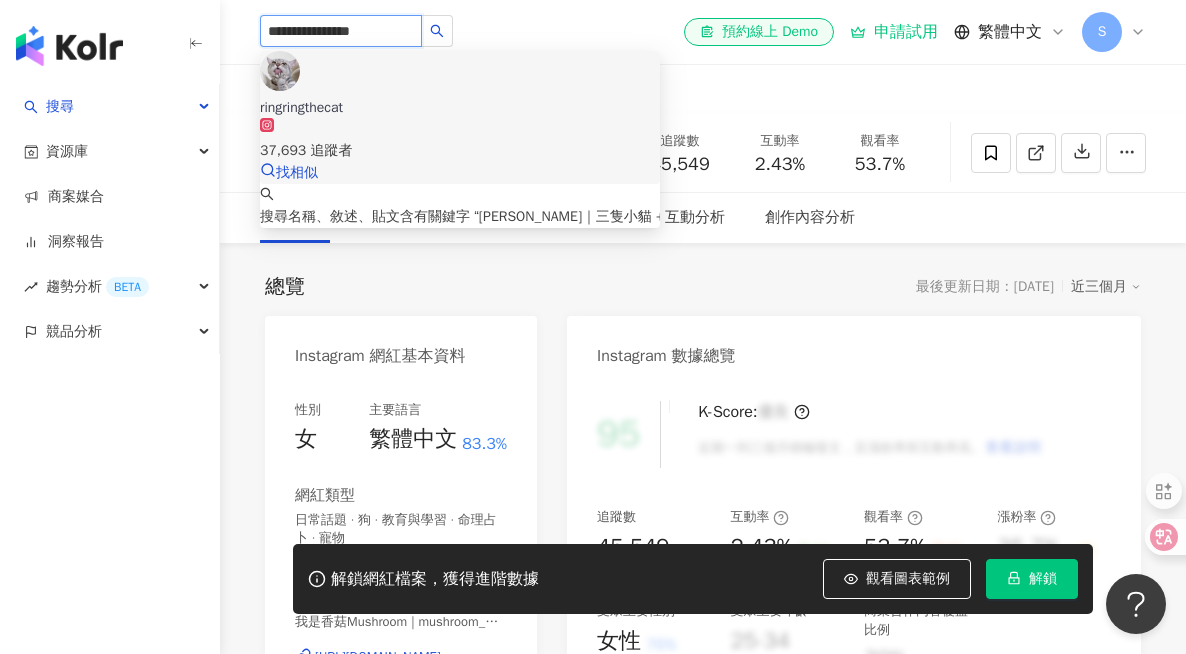 click on "ringringthecat" at bounding box center (460, 108) 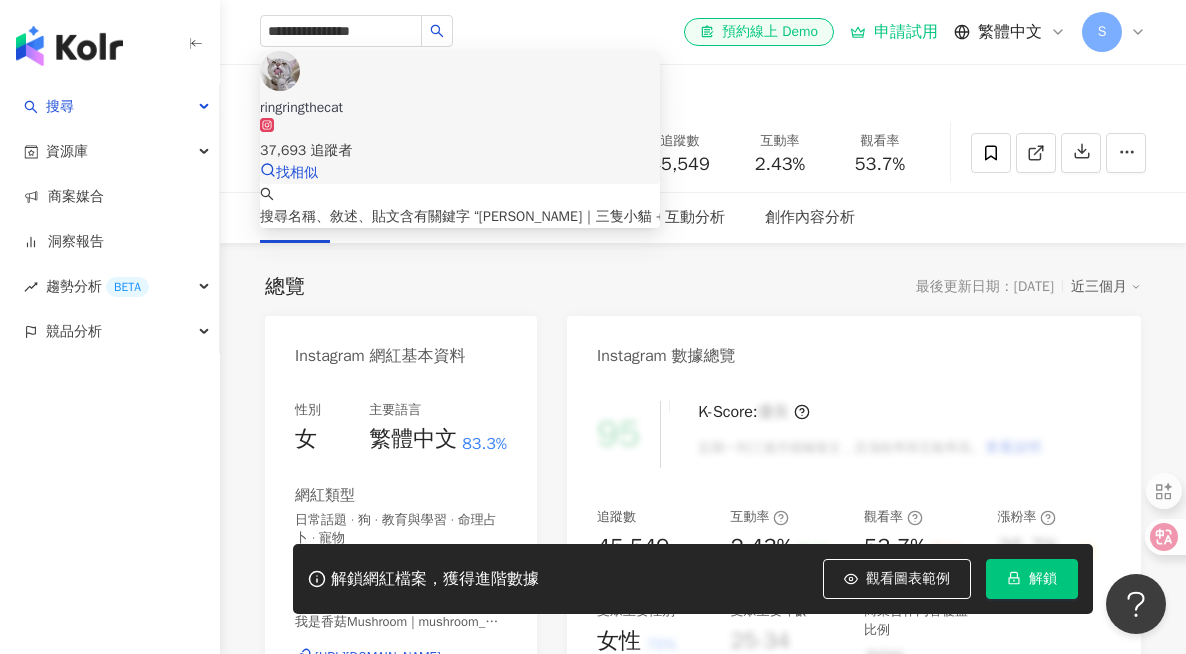 type 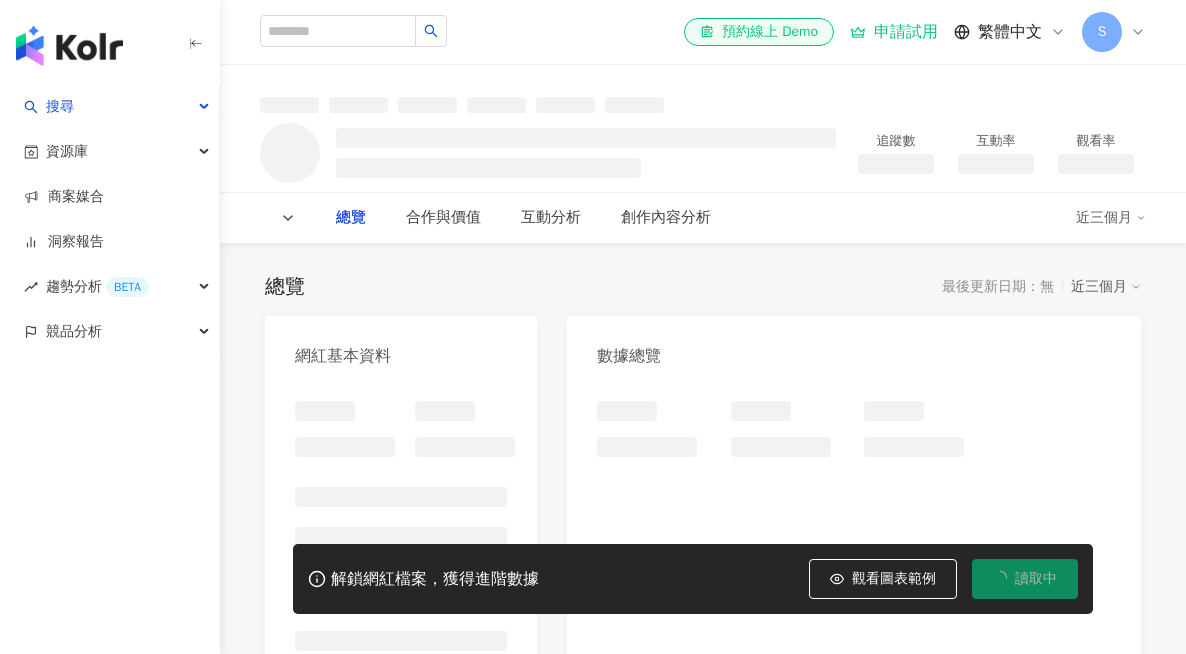 scroll, scrollTop: 0, scrollLeft: 0, axis: both 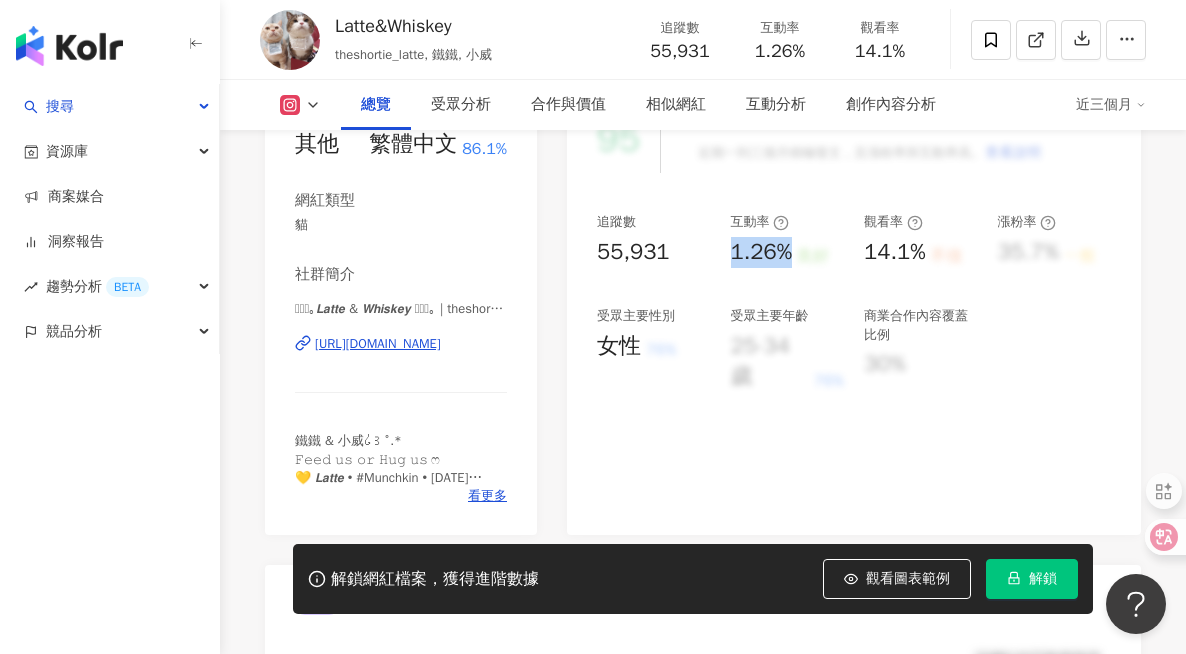 drag, startPoint x: 726, startPoint y: 248, endPoint x: 787, endPoint y: 254, distance: 61.294373 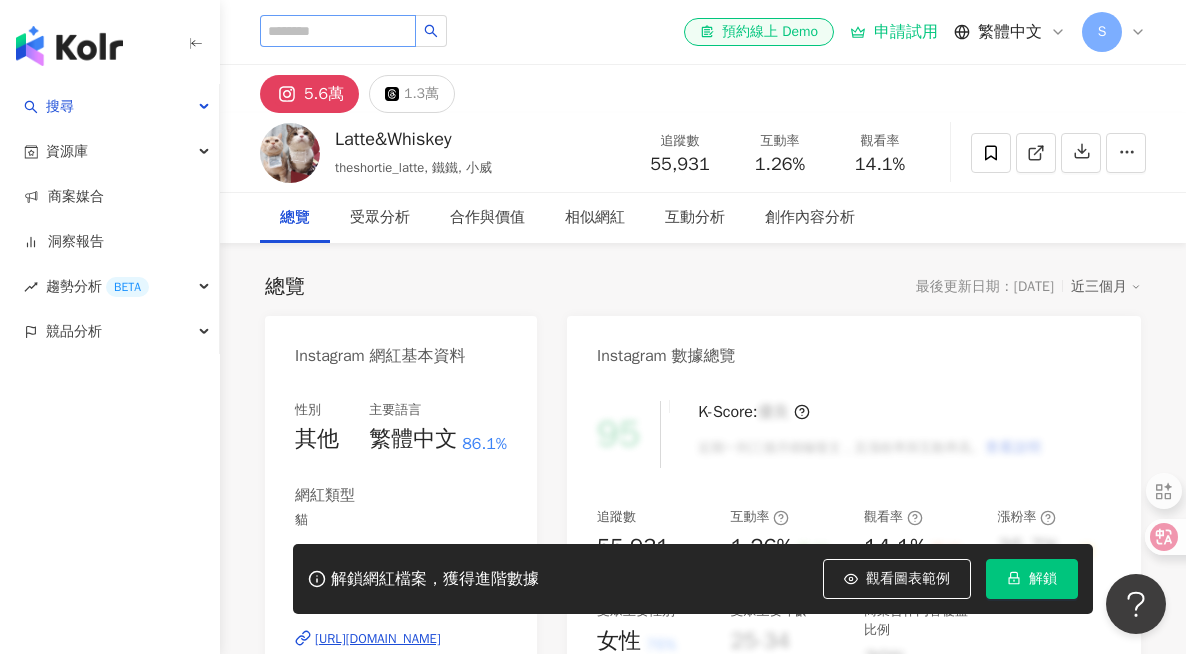 drag, startPoint x: 345, startPoint y: 3, endPoint x: 337, endPoint y: 20, distance: 18.788294 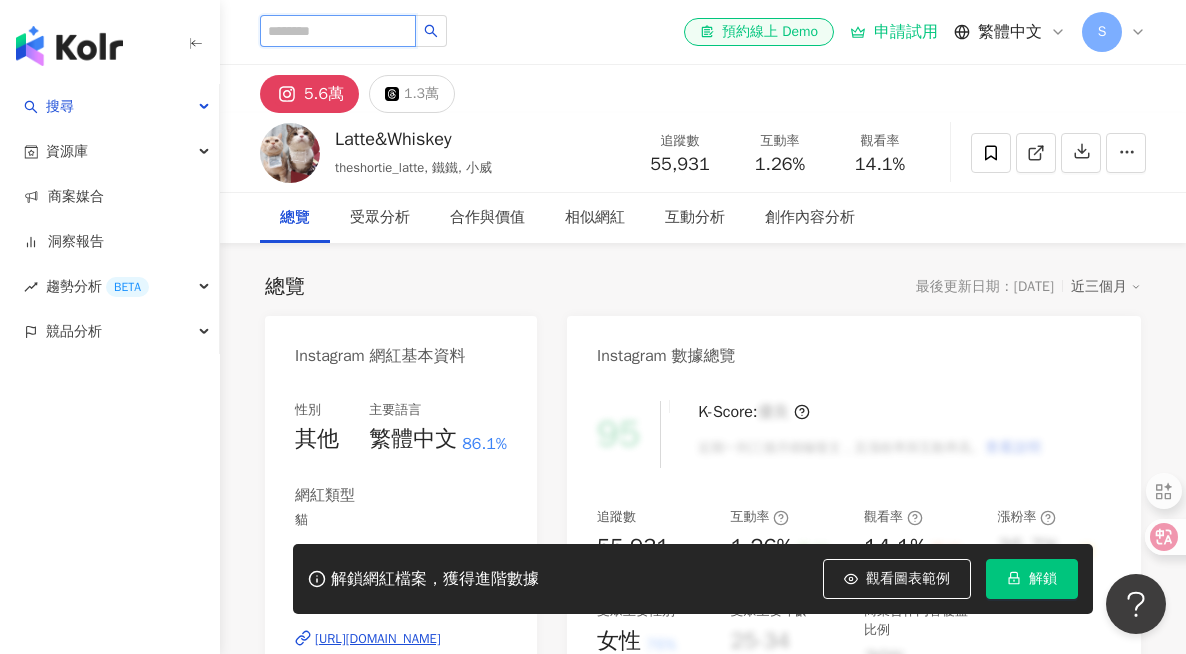 click at bounding box center [338, 31] 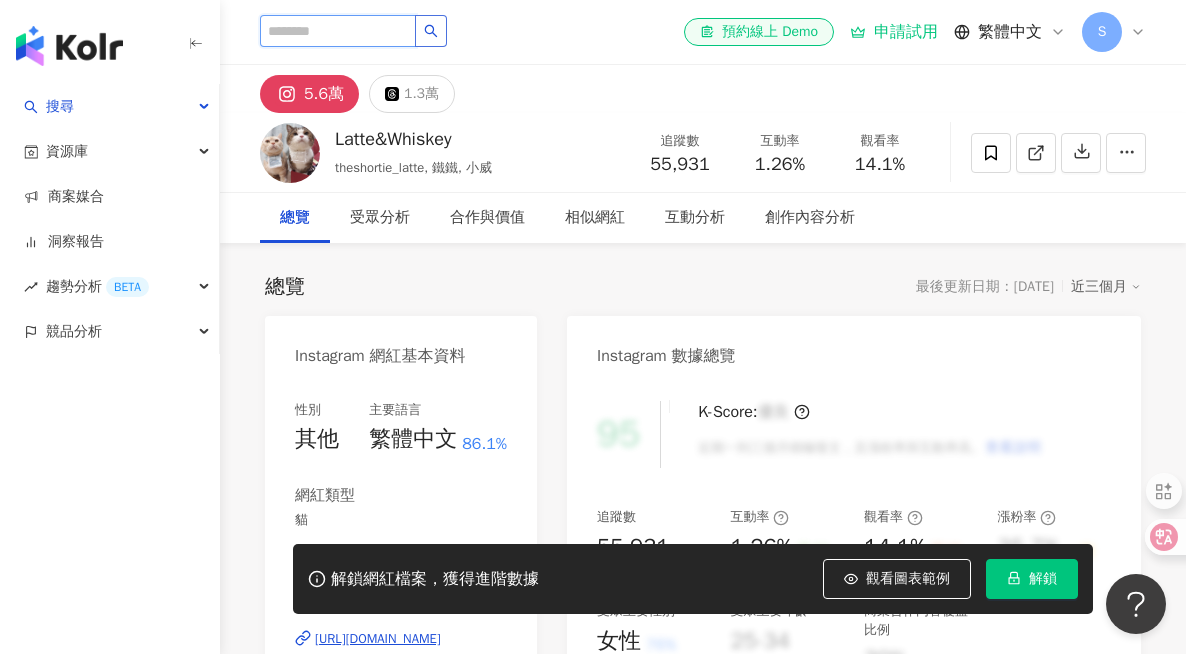 paste on "******" 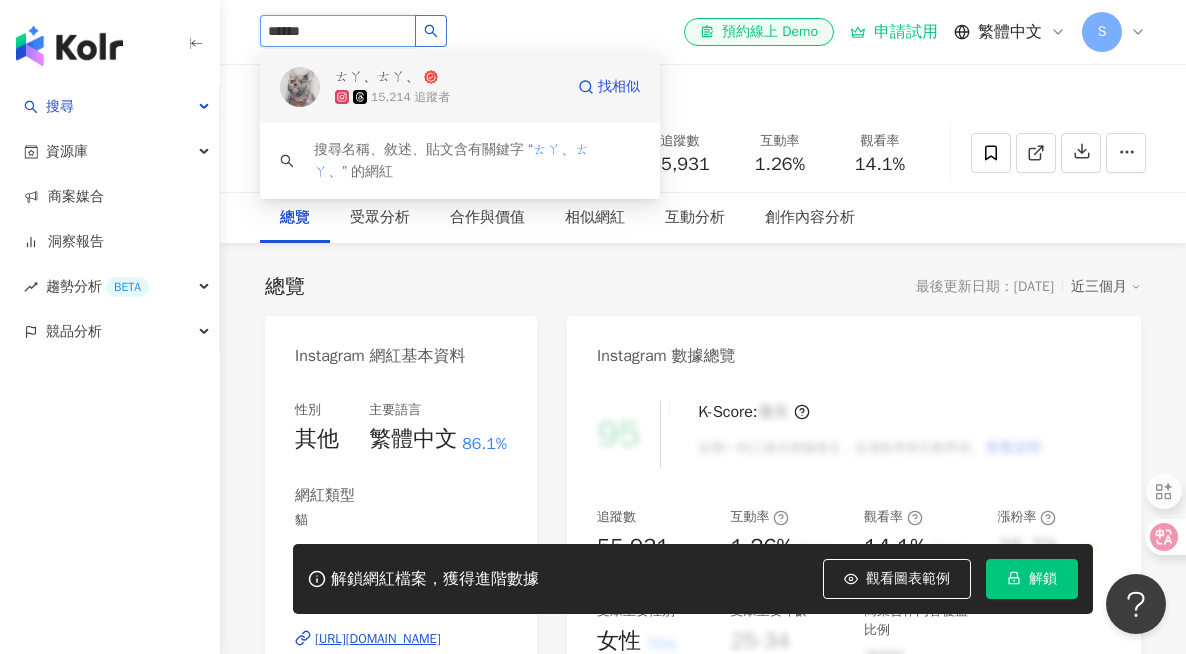 click 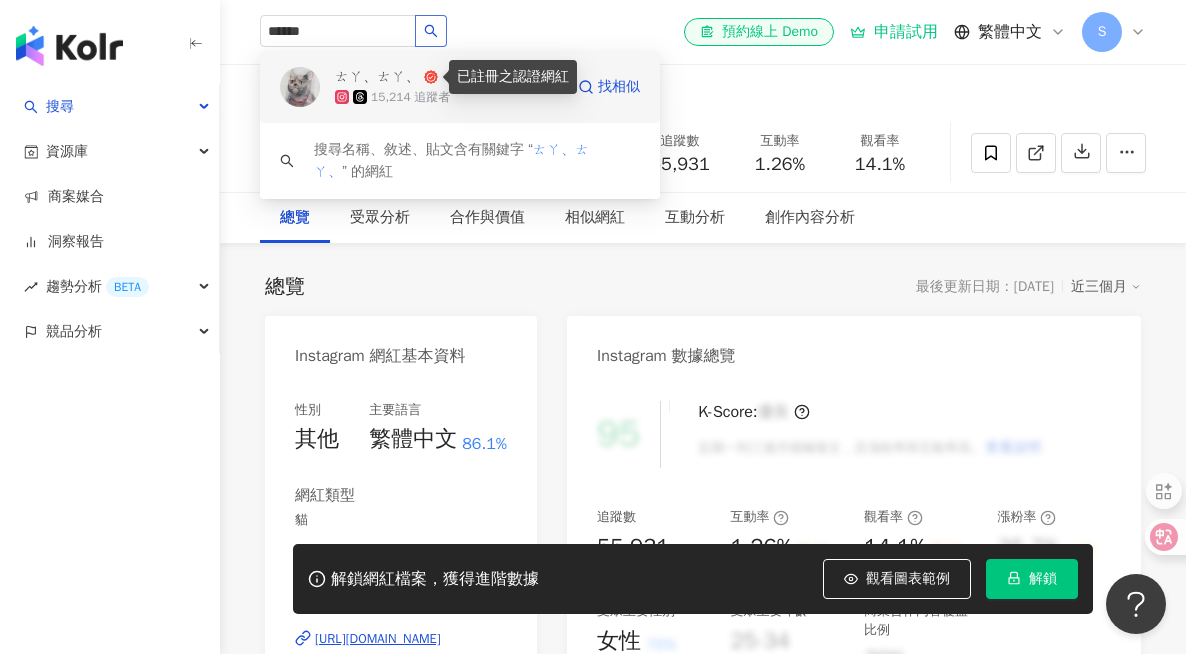 type 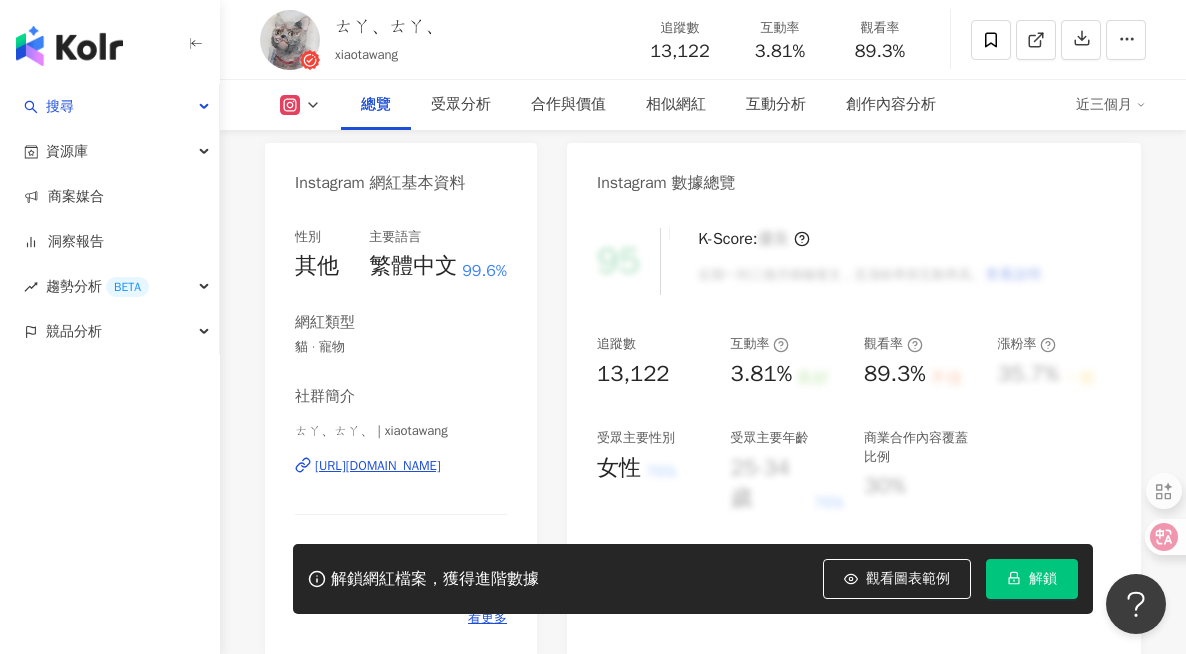 scroll, scrollTop: 177, scrollLeft: 0, axis: vertical 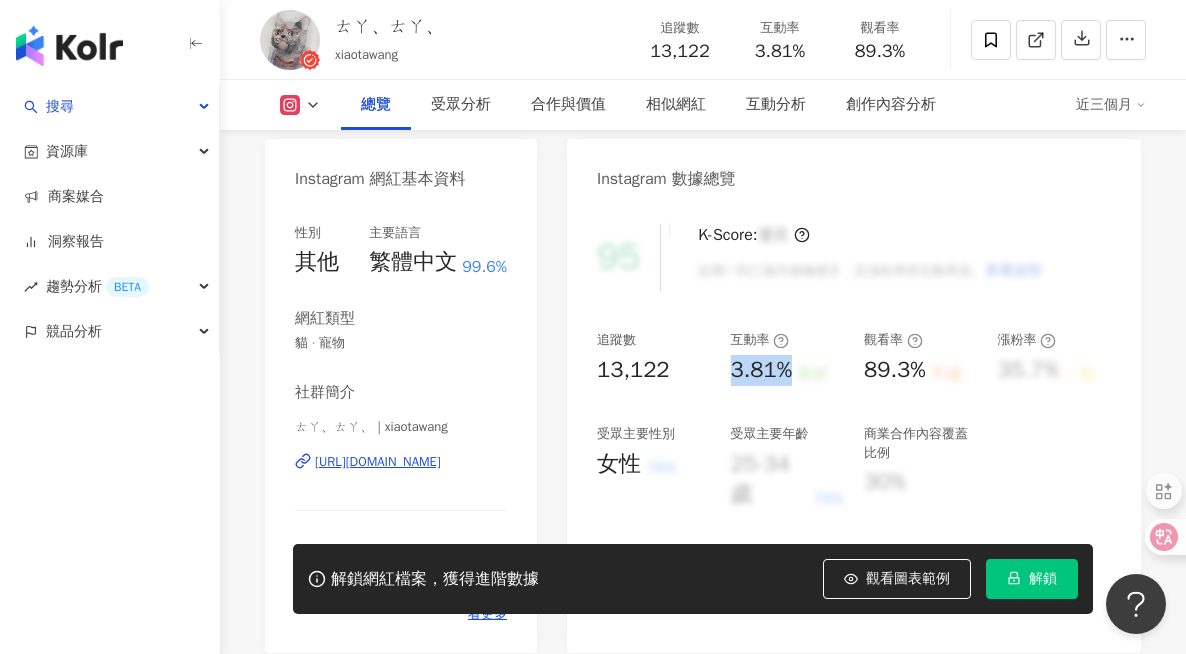 drag, startPoint x: 722, startPoint y: 370, endPoint x: 792, endPoint y: 372, distance: 70.028564 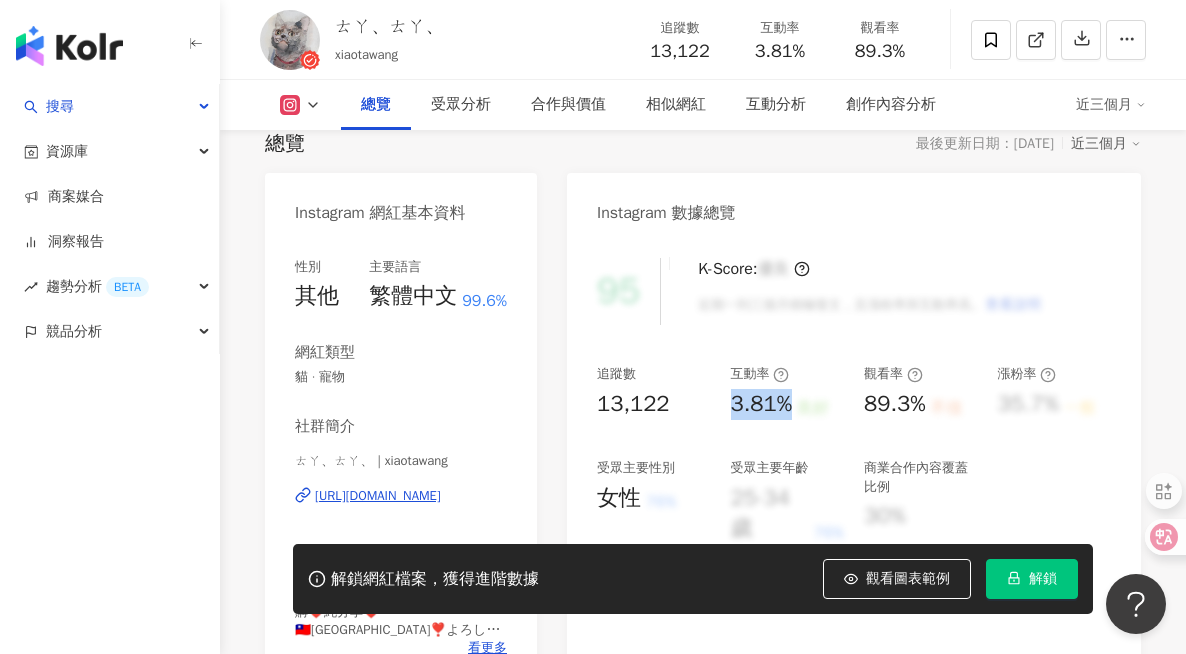 click at bounding box center [290, 40] 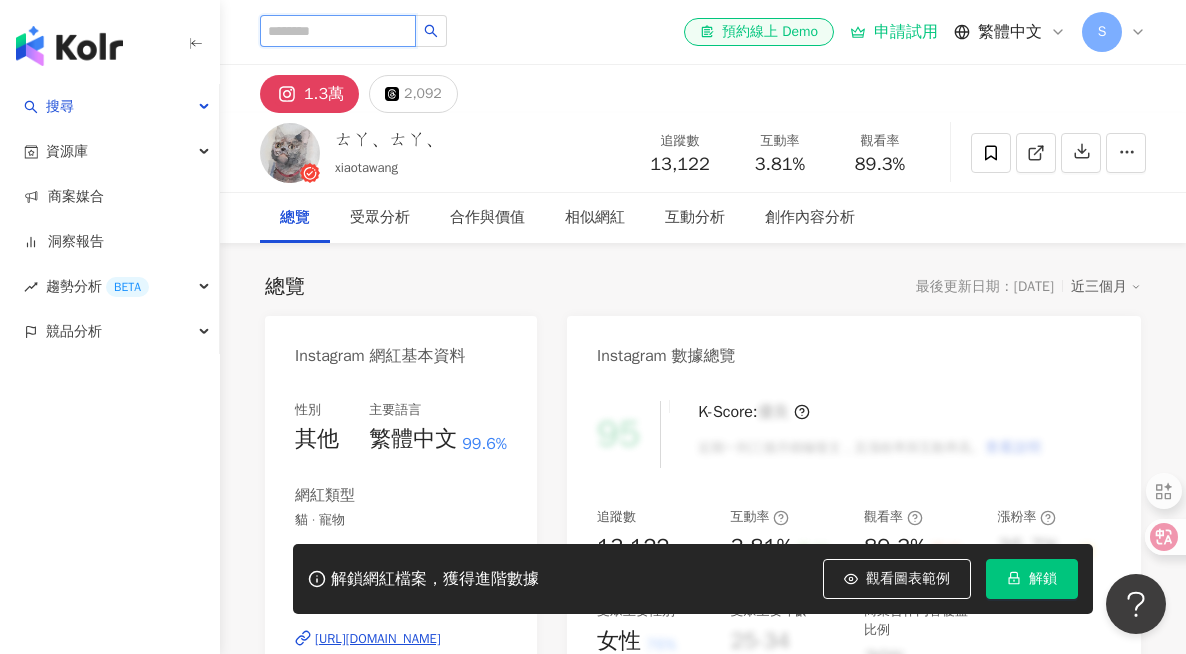 paste on "**********" 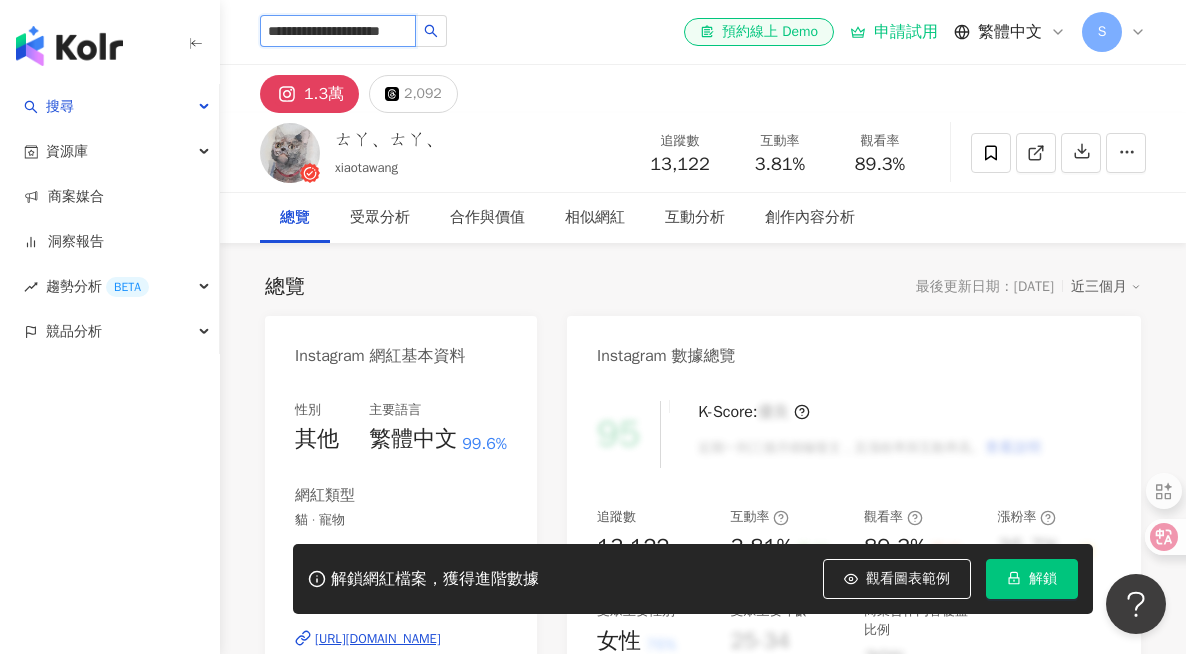 scroll, scrollTop: 0, scrollLeft: 17, axis: horizontal 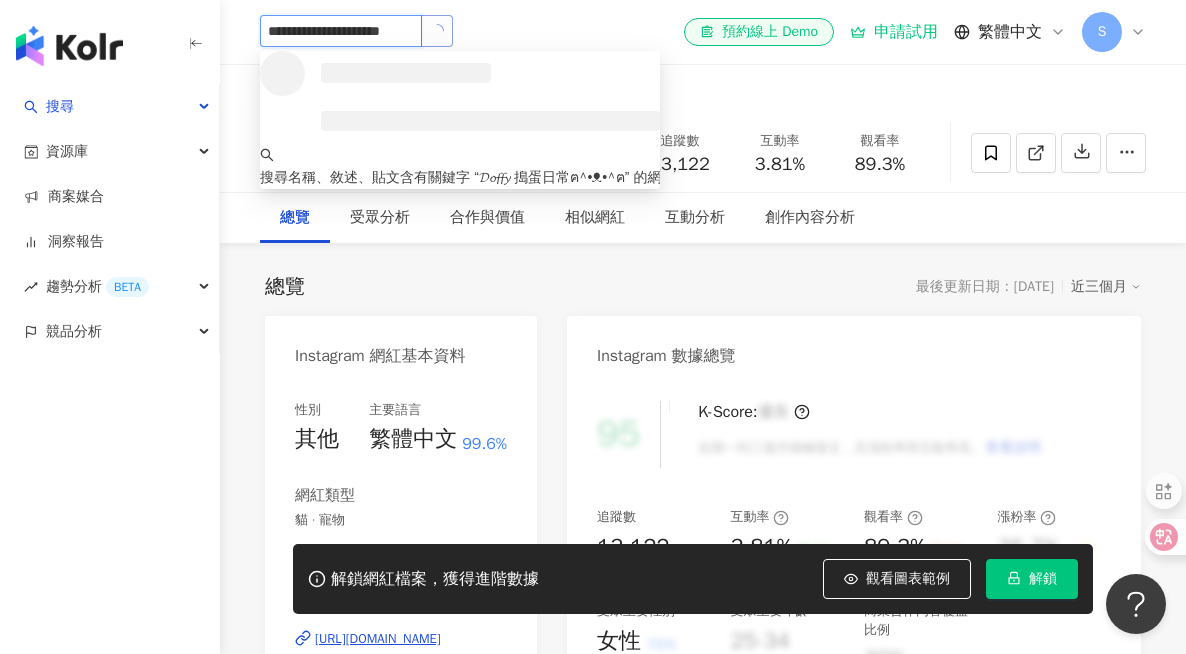 click 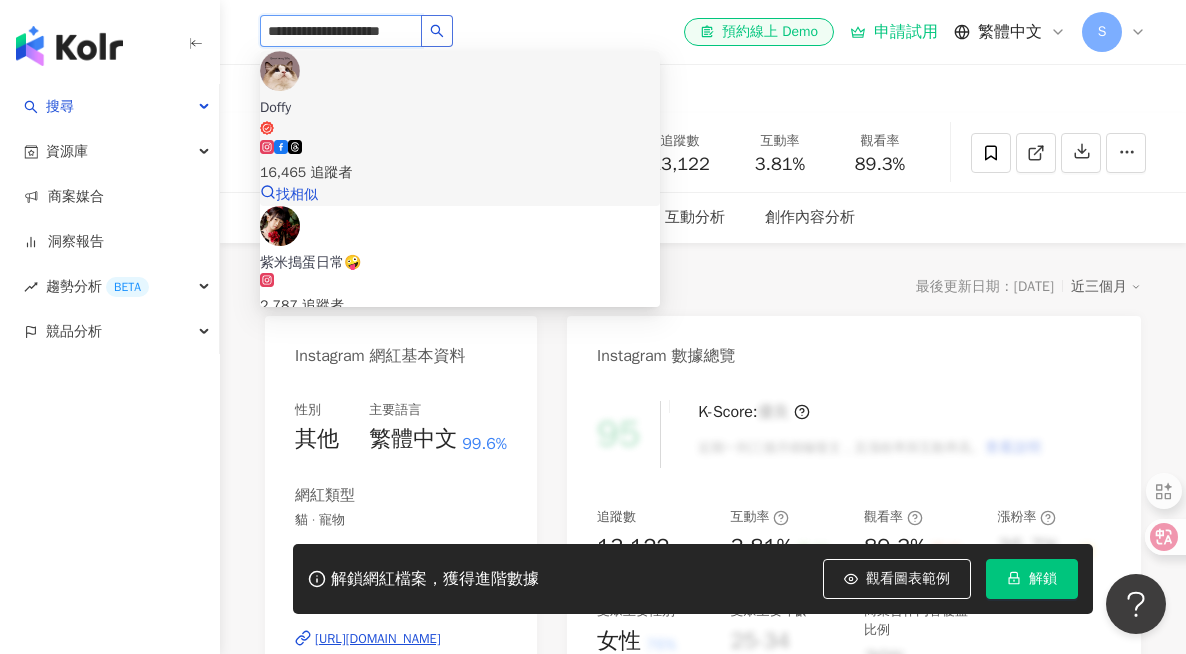 click on "Doffy" at bounding box center [460, 117] 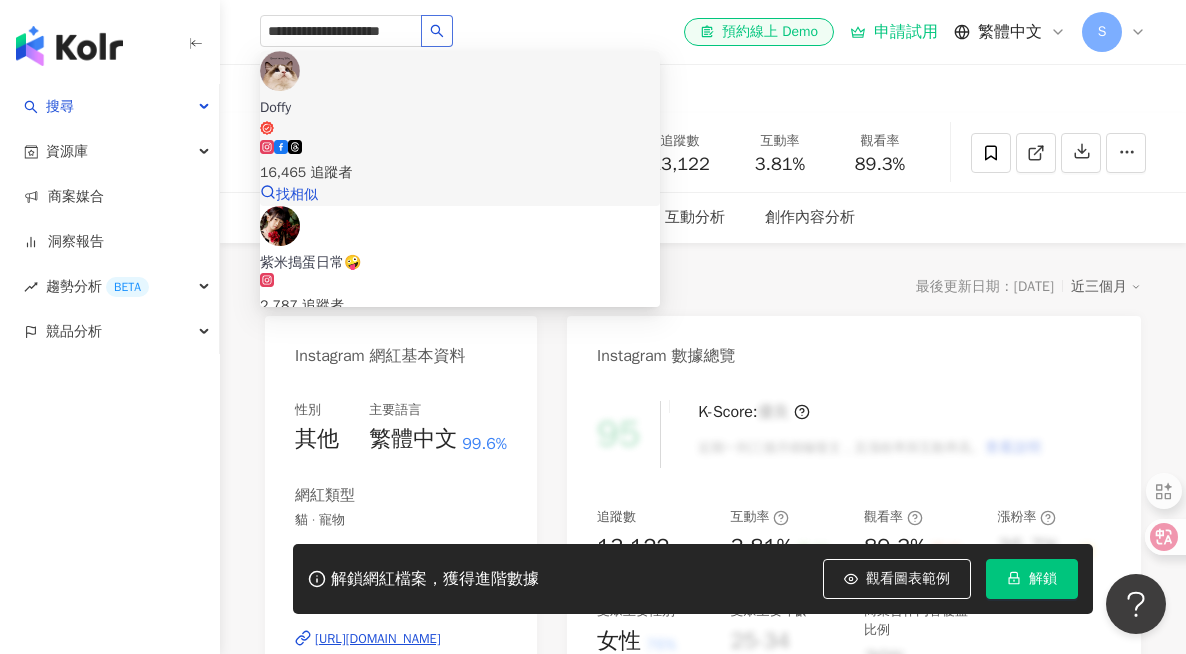 type 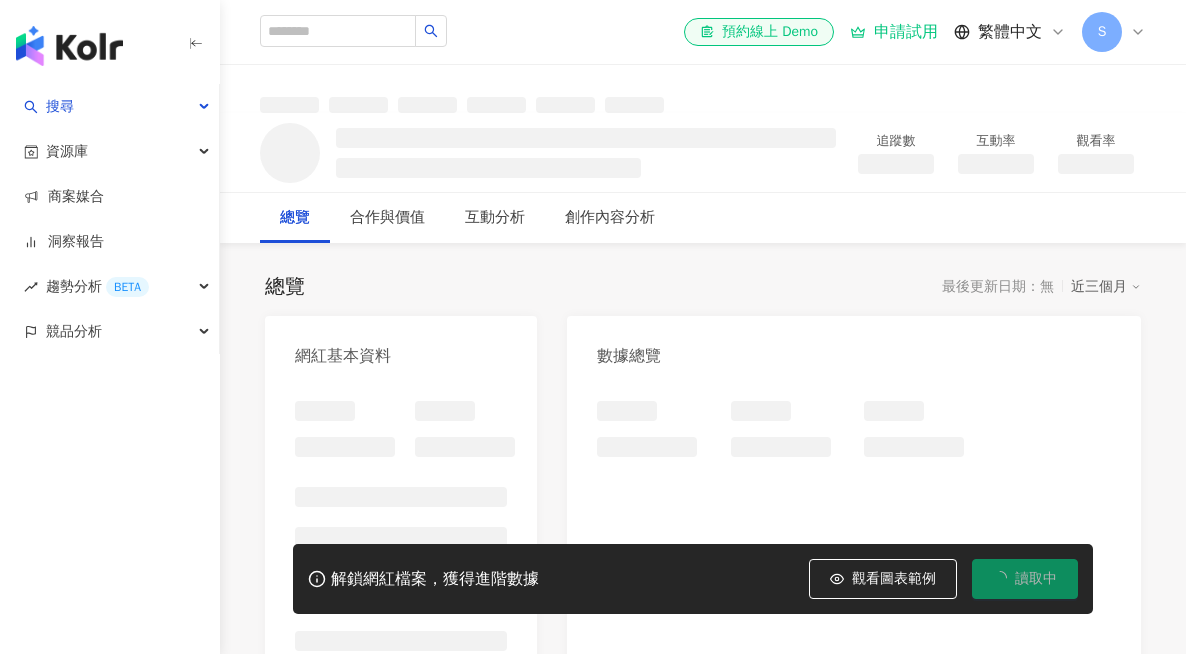 scroll, scrollTop: 0, scrollLeft: 0, axis: both 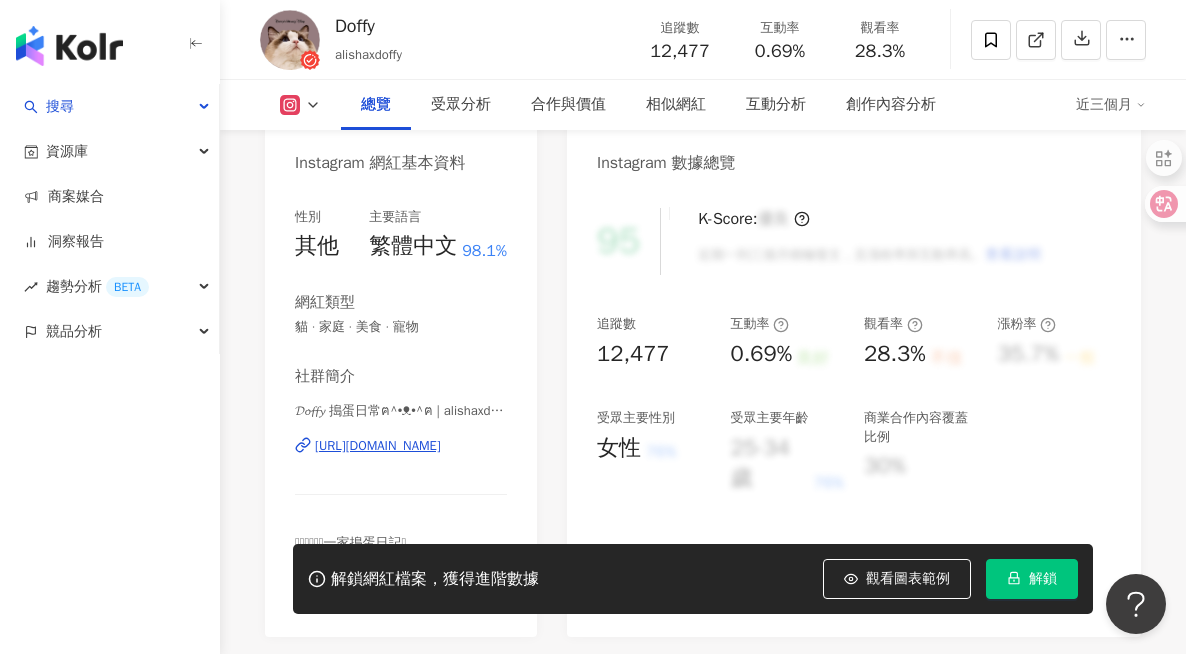 click on "0.69%" at bounding box center (762, 354) 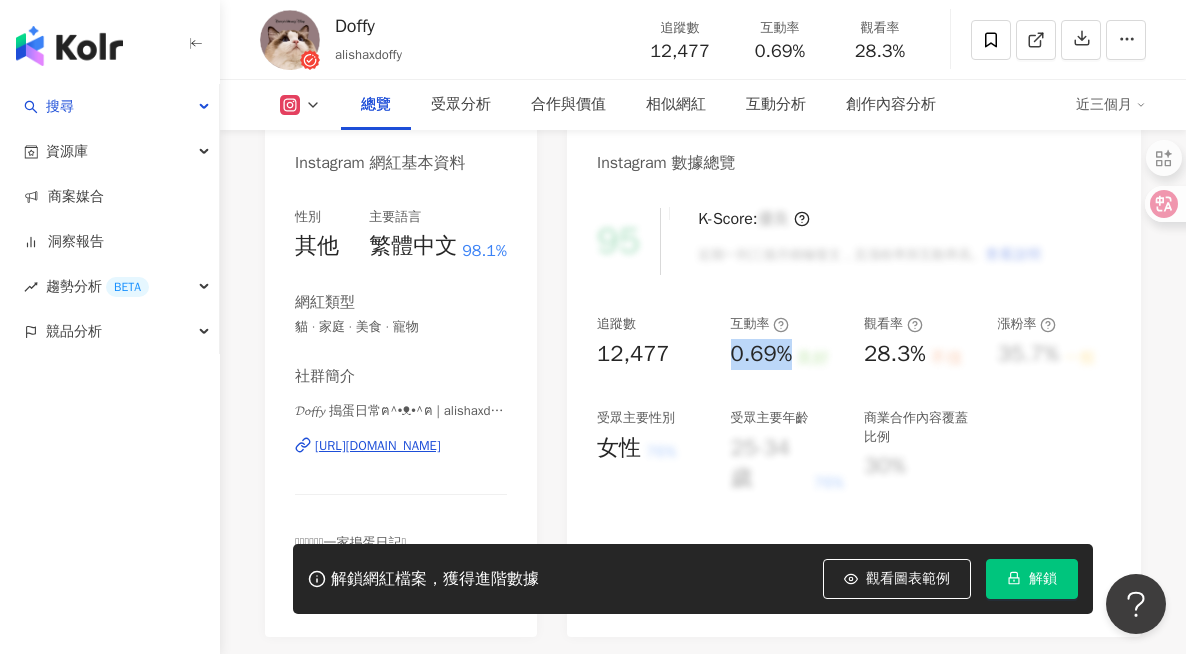 drag, startPoint x: 737, startPoint y: 352, endPoint x: 791, endPoint y: 356, distance: 54.147945 